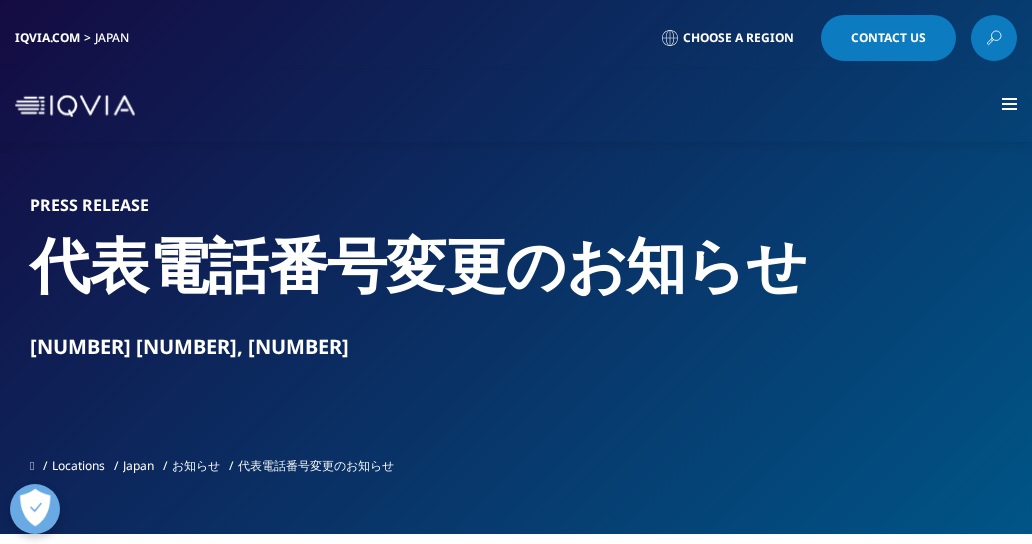 scroll, scrollTop: 0, scrollLeft: 0, axis: both 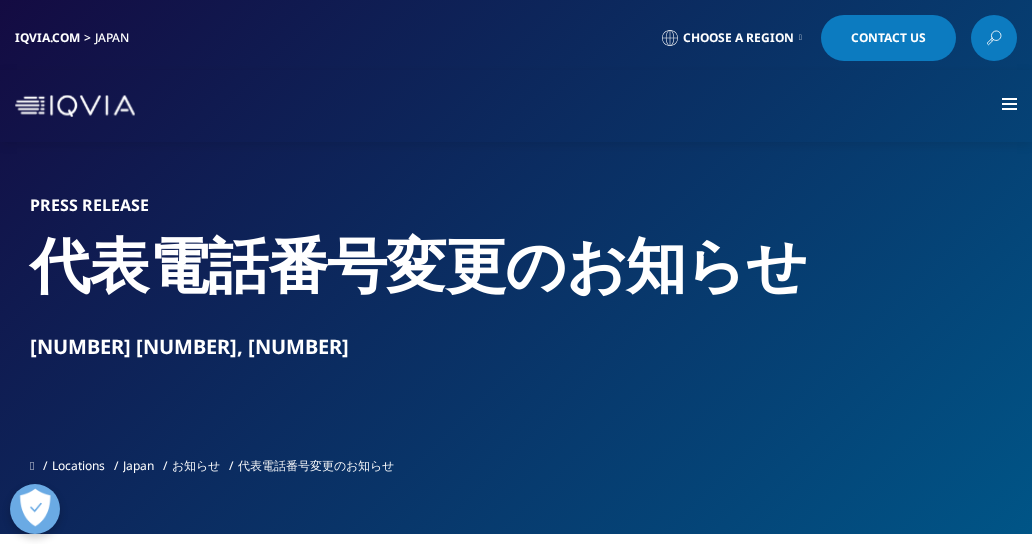 click on "Contact Us" at bounding box center [888, 38] 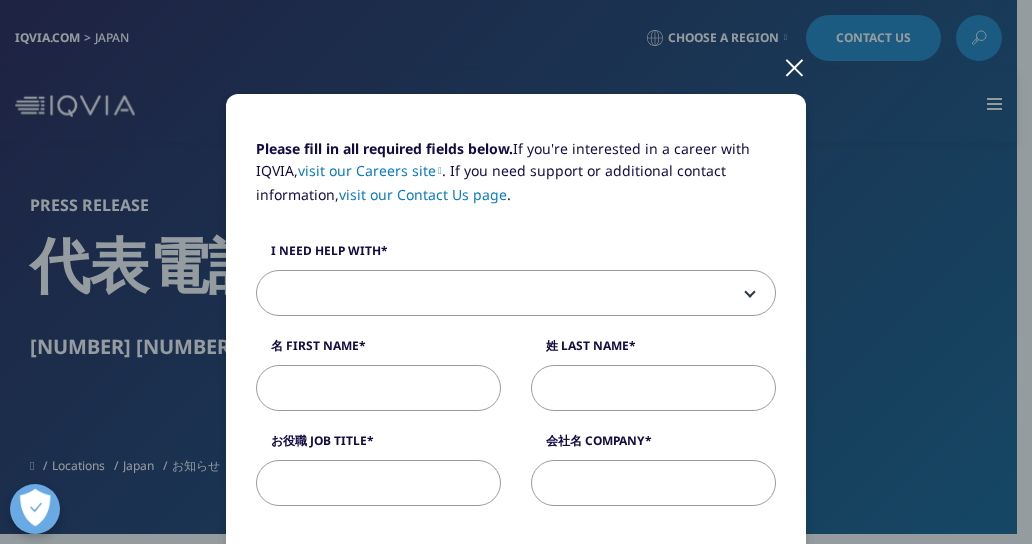 scroll, scrollTop: 0, scrollLeft: 0, axis: both 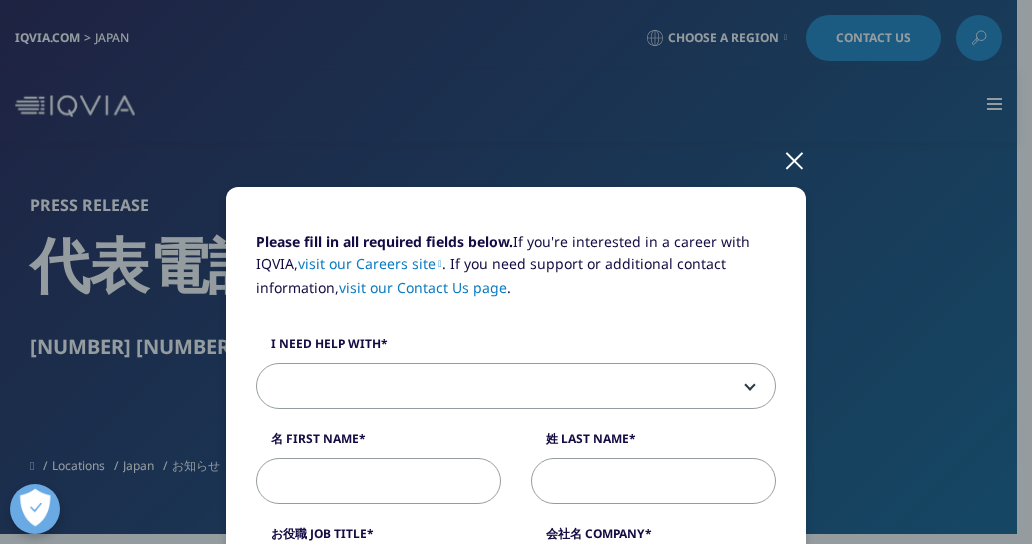 click at bounding box center [794, 159] 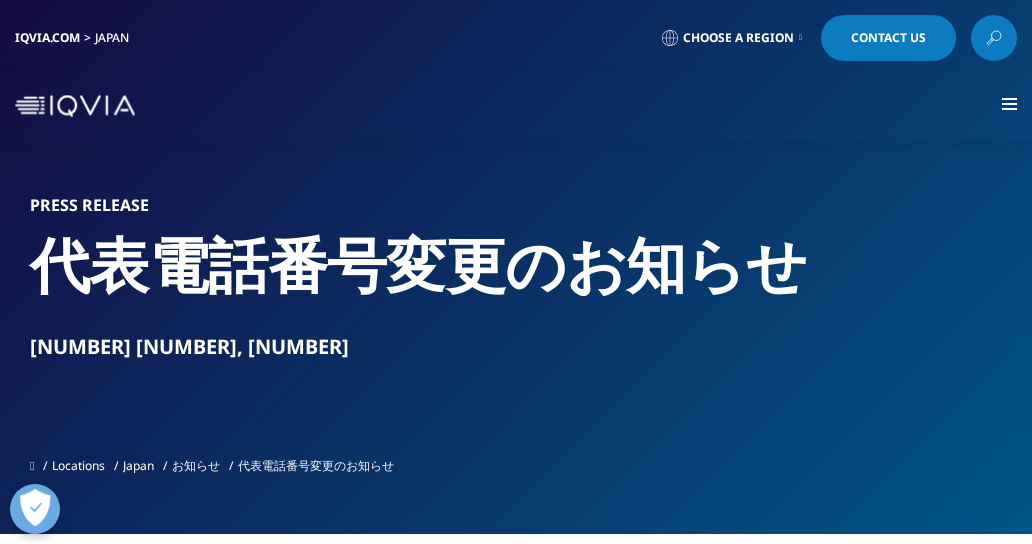 click at bounding box center [966, 37] 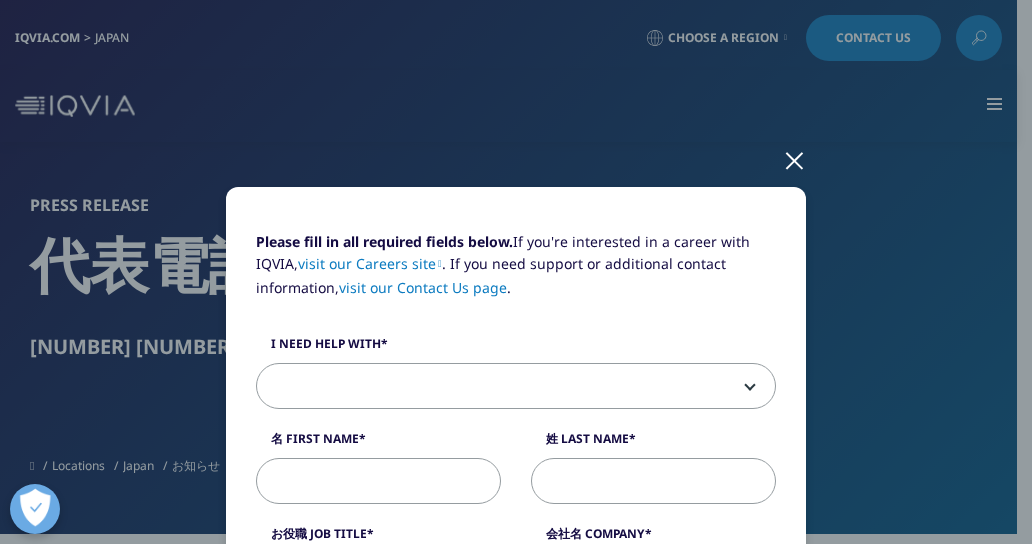 click at bounding box center [794, 159] 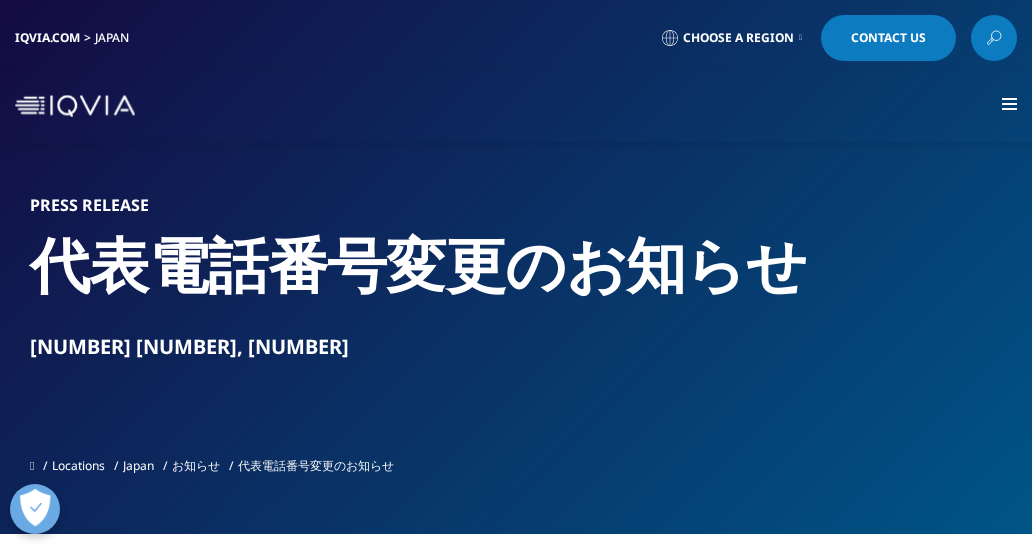 click on "Contact Us" at bounding box center [888, 38] 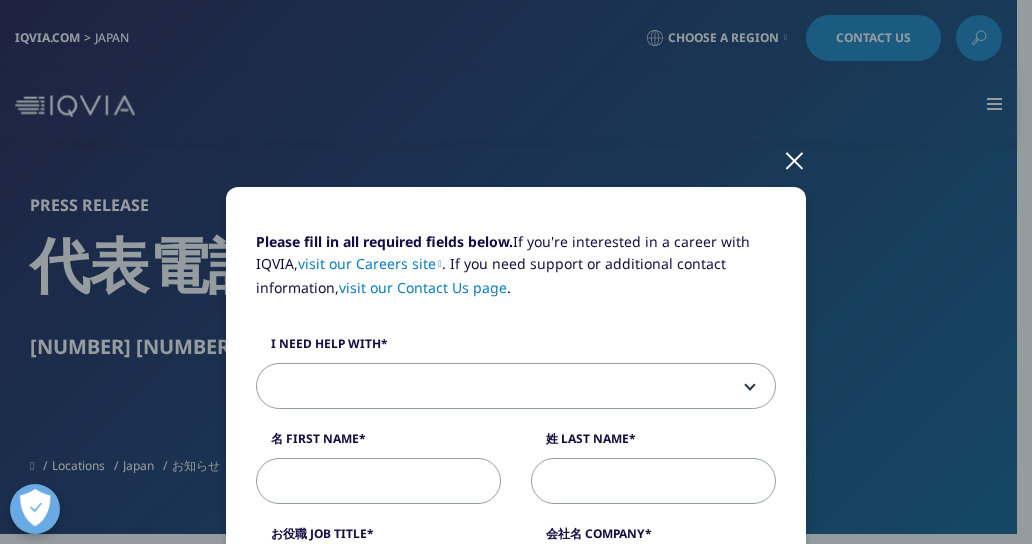 scroll, scrollTop: 120, scrollLeft: 0, axis: vertical 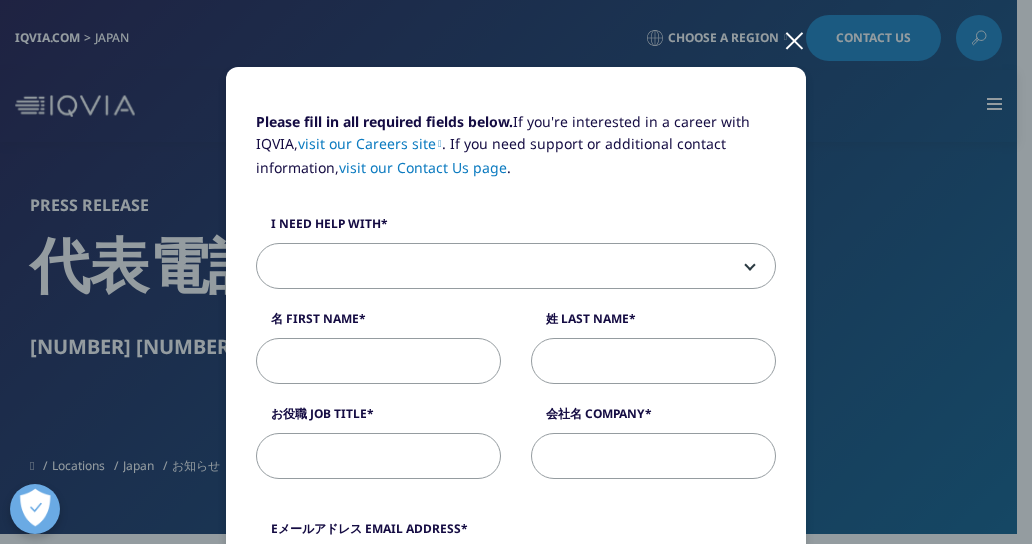 click at bounding box center [516, 267] 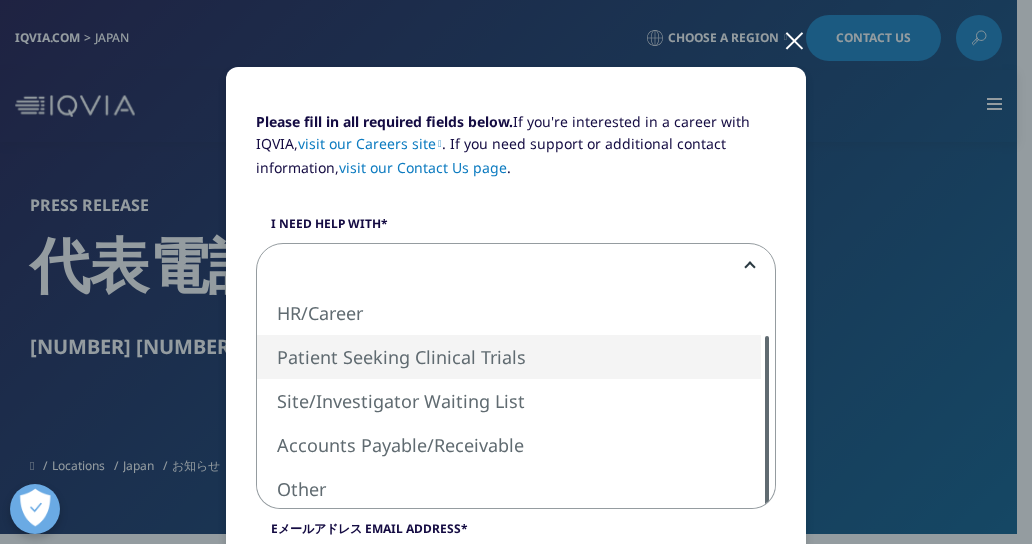 click on "Please fill in all required fields below.  If you're interested in a career with IQVIA,  visit our Careers site . If you need support or additional contact information,  visit our Contact Us page ." at bounding box center [516, 152] 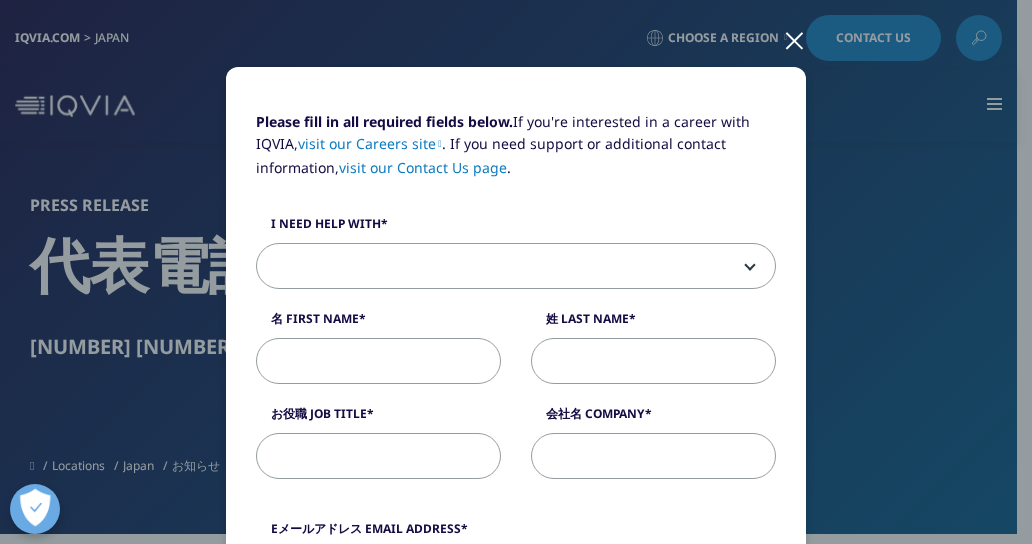 click at bounding box center (794, 39) 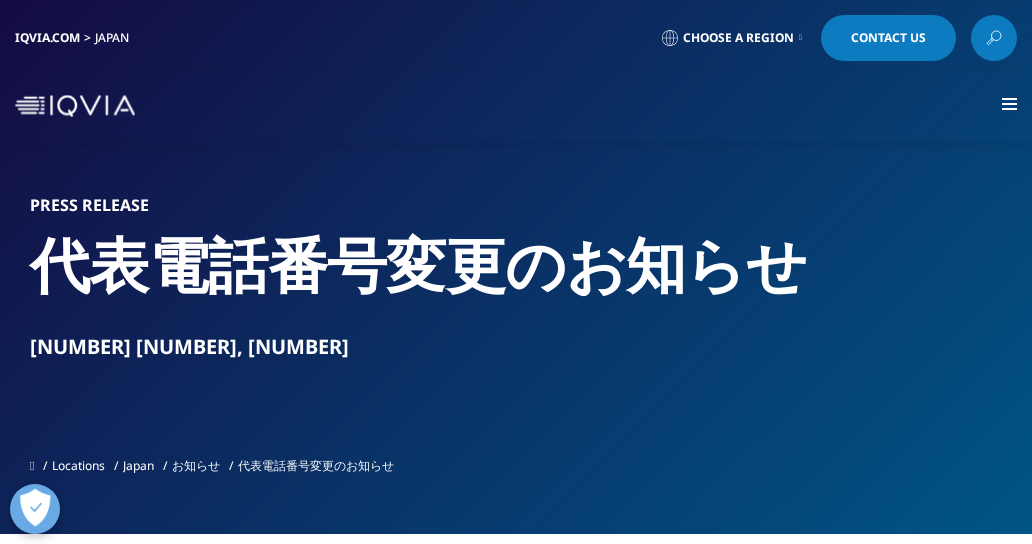 click on "Choose a Region" at bounding box center [732, 38] 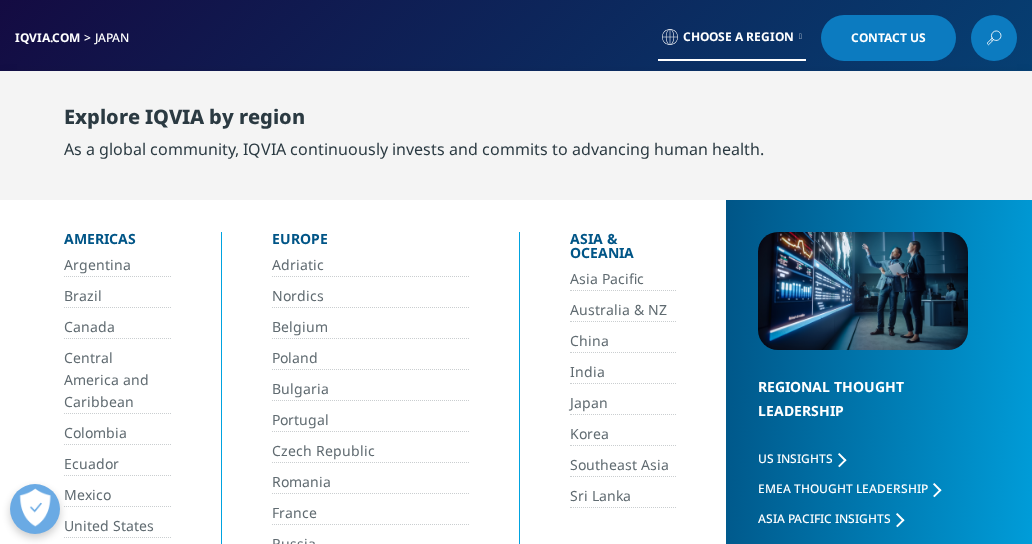 click on "Choose a Region" at bounding box center (732, 38) 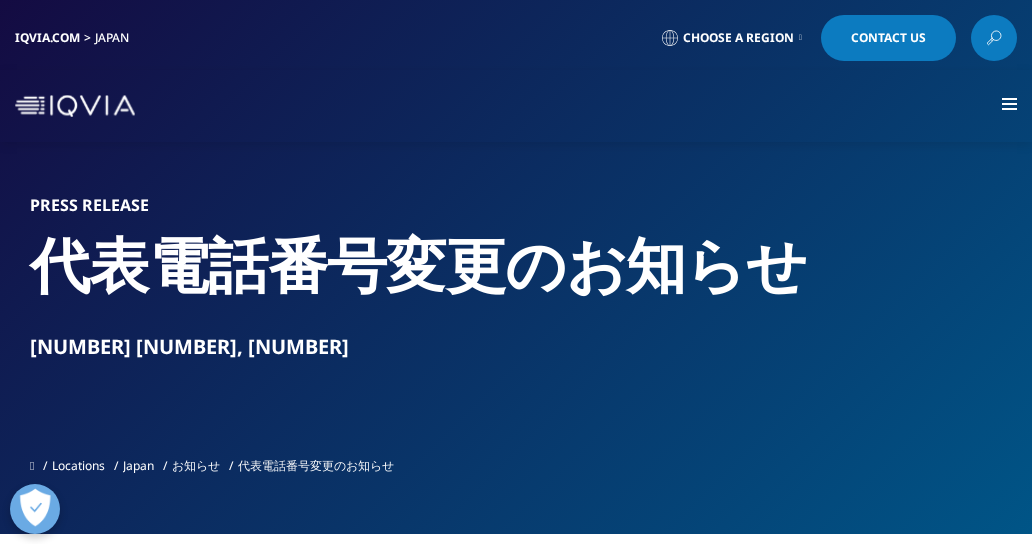 click at bounding box center [75, 106] 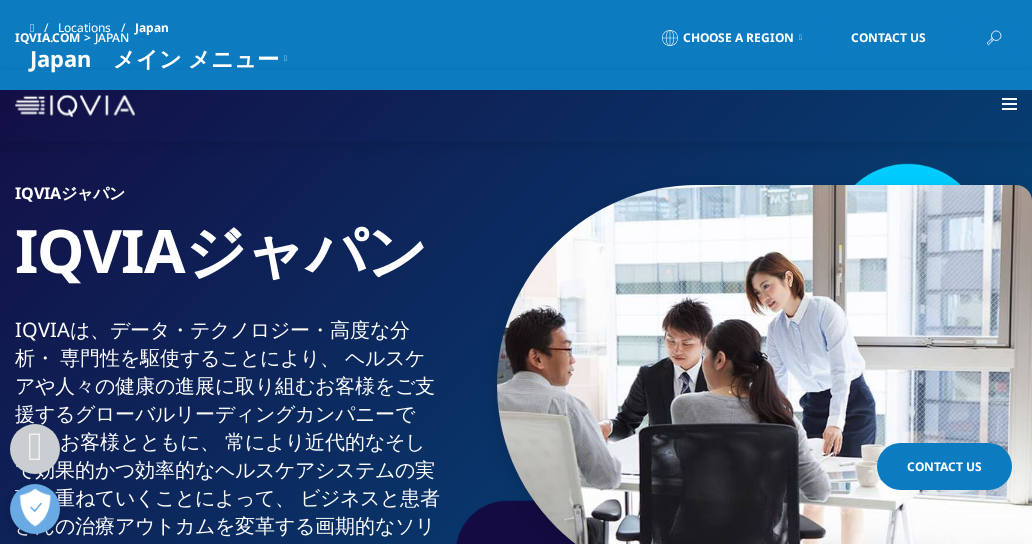 scroll, scrollTop: 720, scrollLeft: 0, axis: vertical 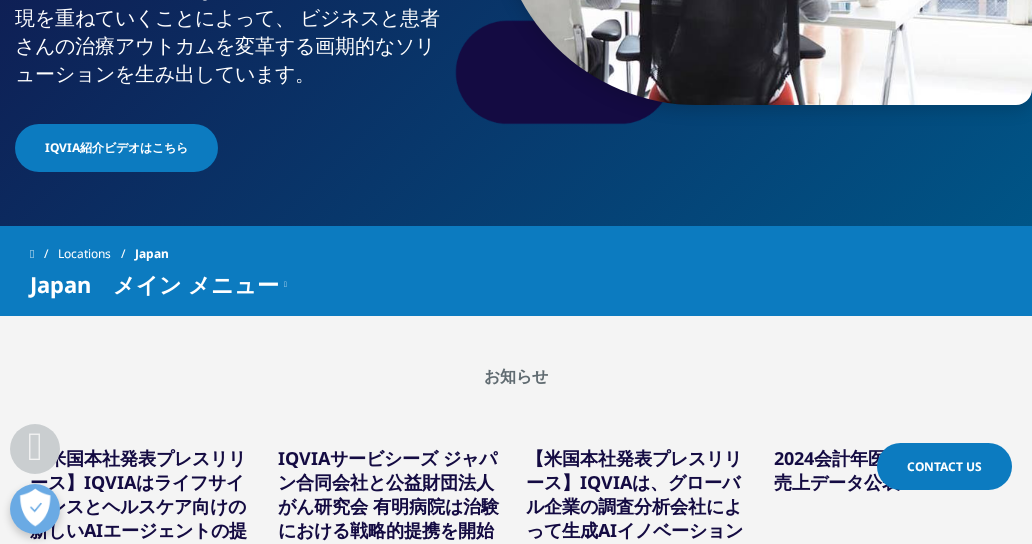 click on "Contact Us" at bounding box center [944, 466] 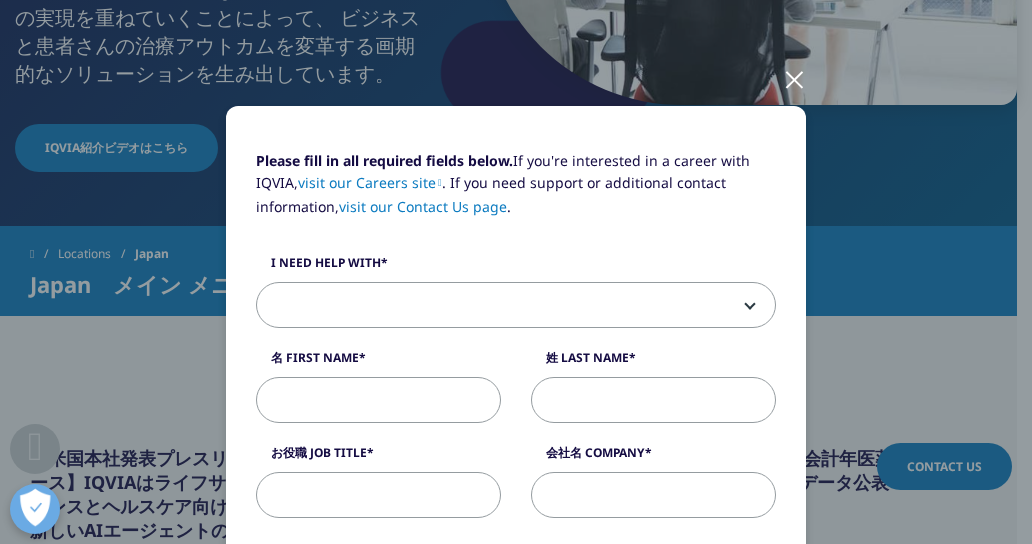 scroll, scrollTop: 120, scrollLeft: 0, axis: vertical 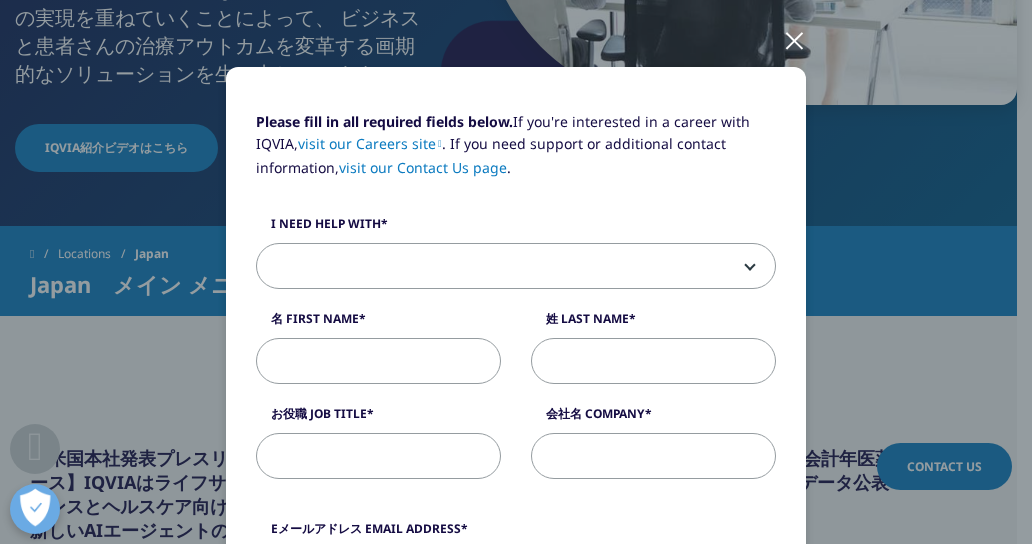click on "名 First Name" at bounding box center [378, 361] 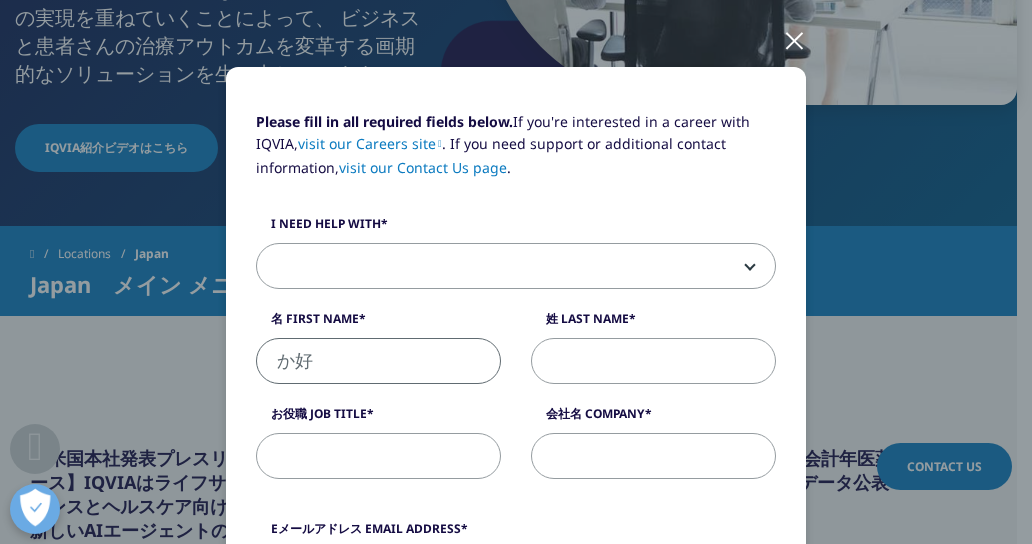 type on "か" 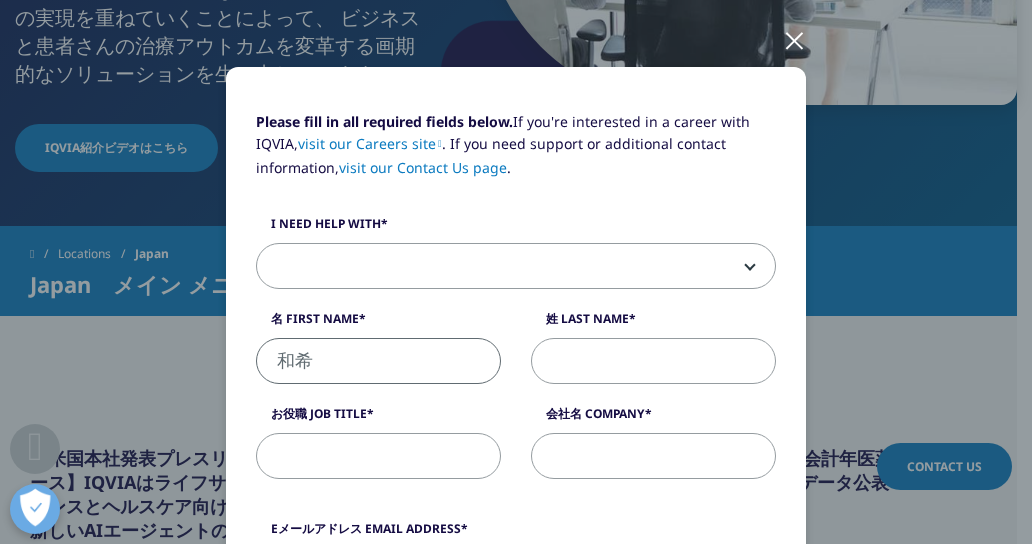 type on "和希" 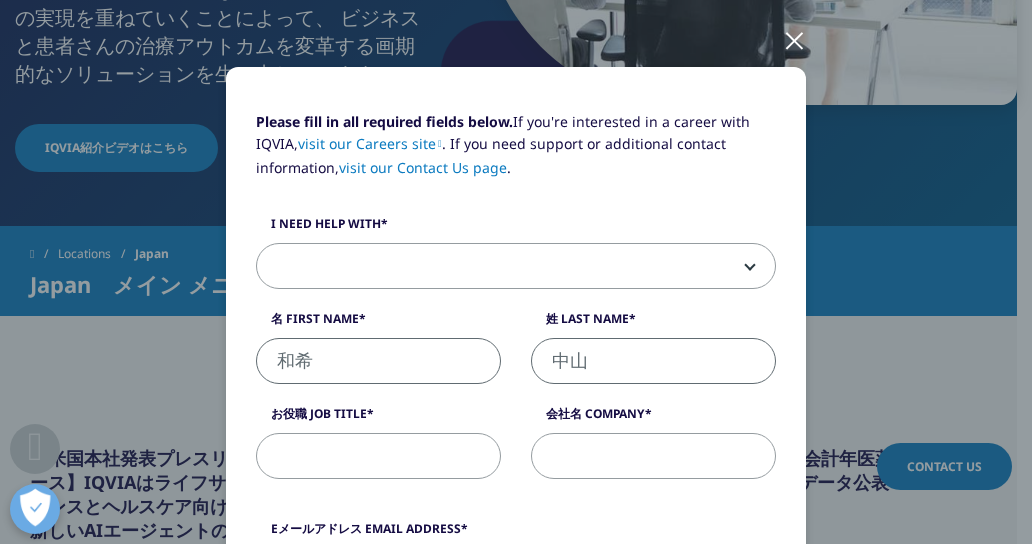 type on "中山" 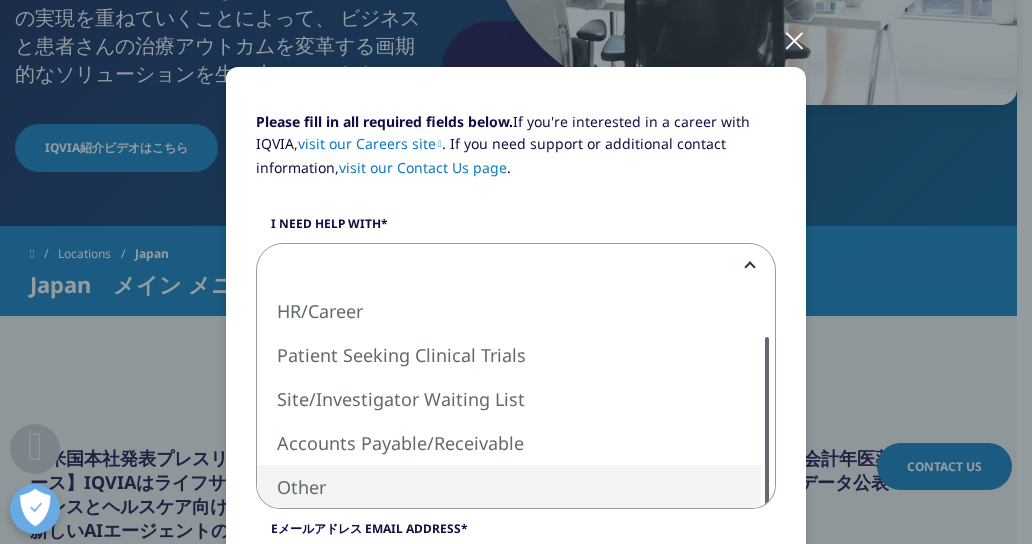 select on "Other" 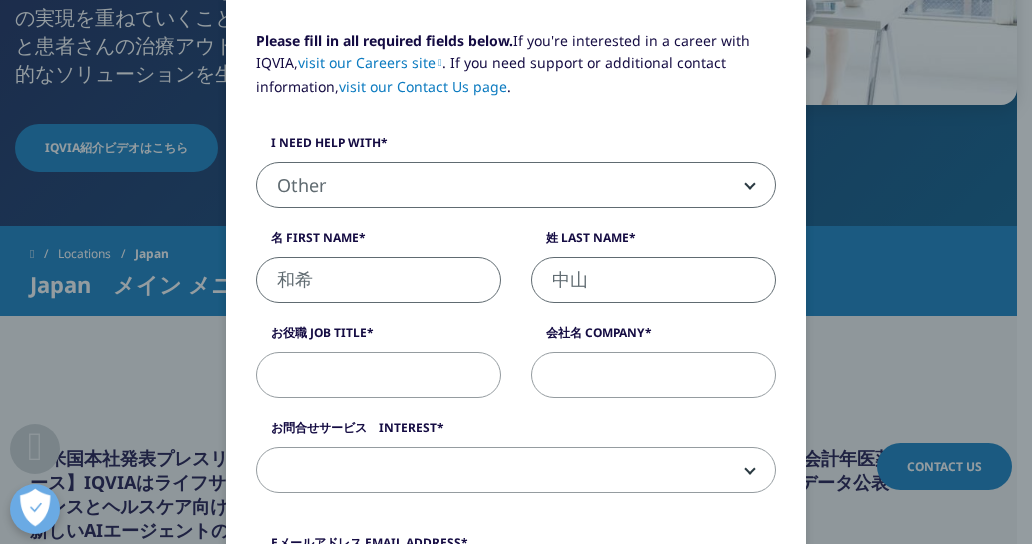 scroll, scrollTop: 240, scrollLeft: 0, axis: vertical 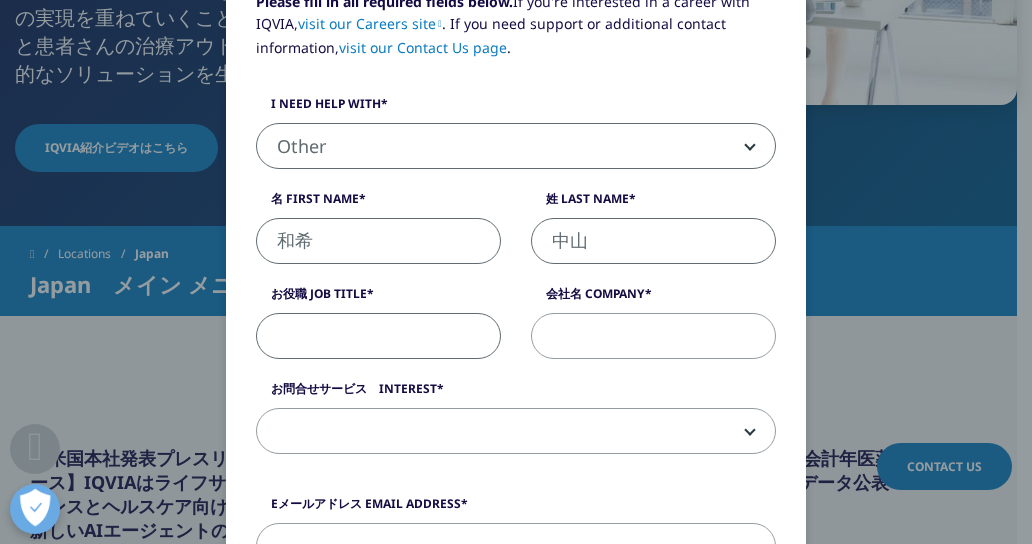 click on "お役職 Job Title" at bounding box center [378, 336] 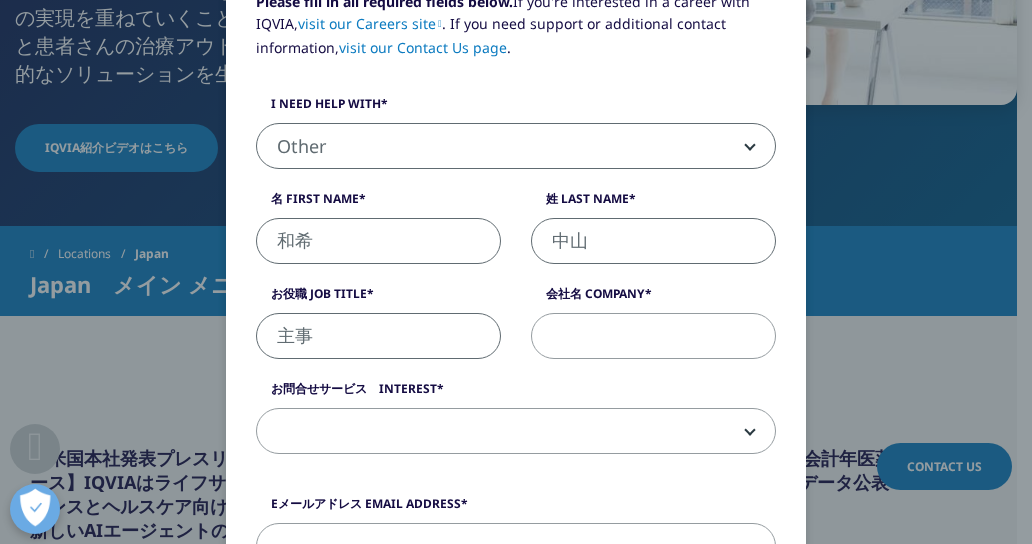 type on "主事" 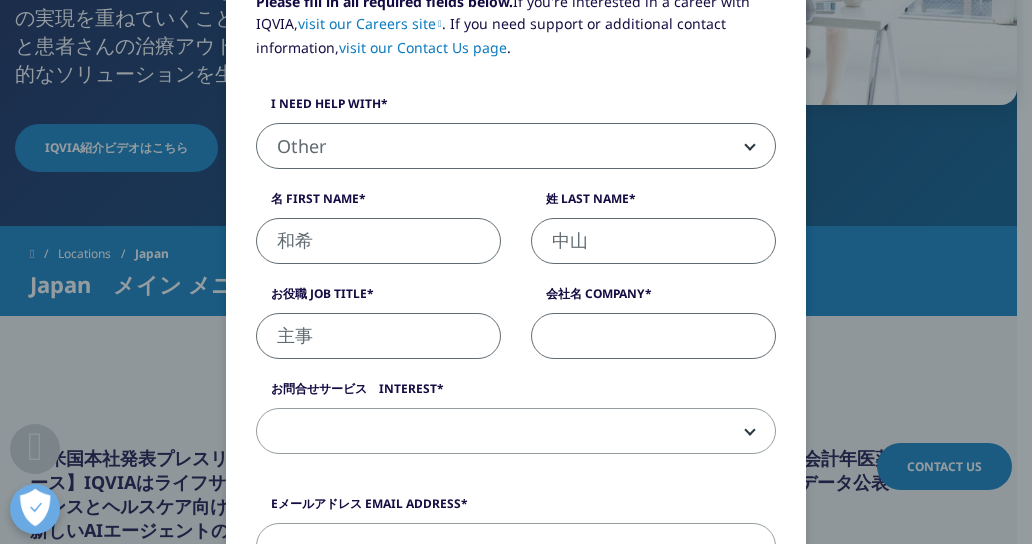 click on "会社名 Company" at bounding box center [653, 336] 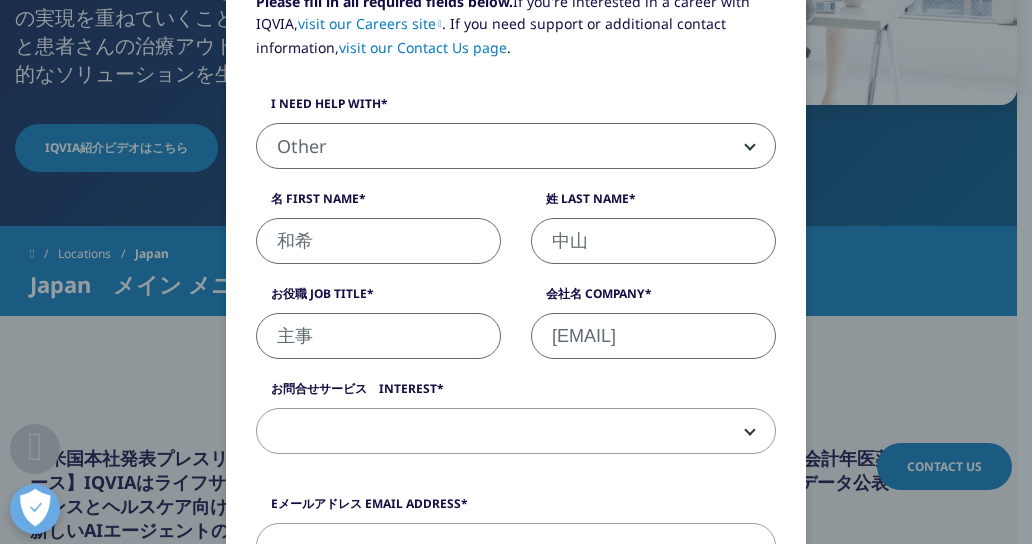 scroll, scrollTop: 0, scrollLeft: 22, axis: horizontal 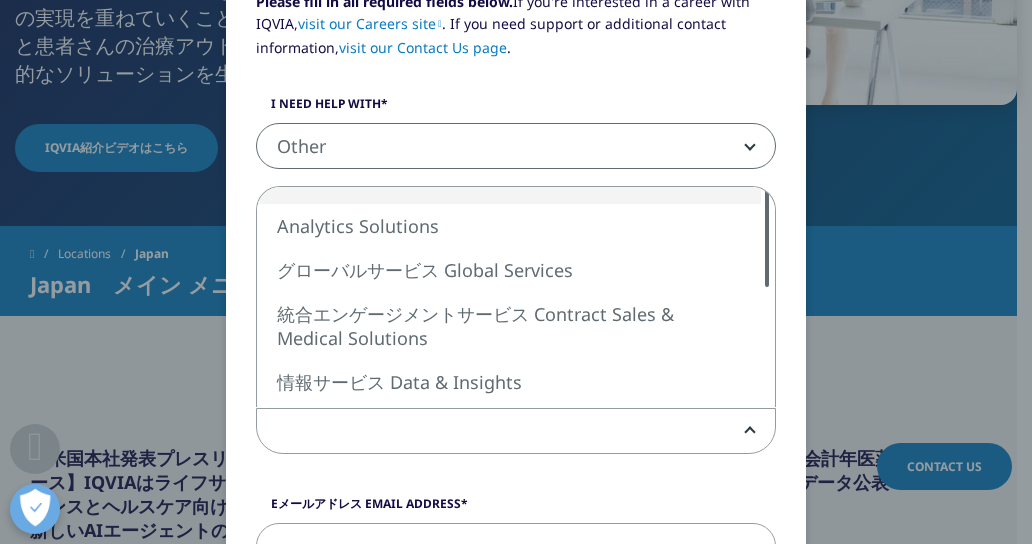 click on "Other" at bounding box center [516, 147] 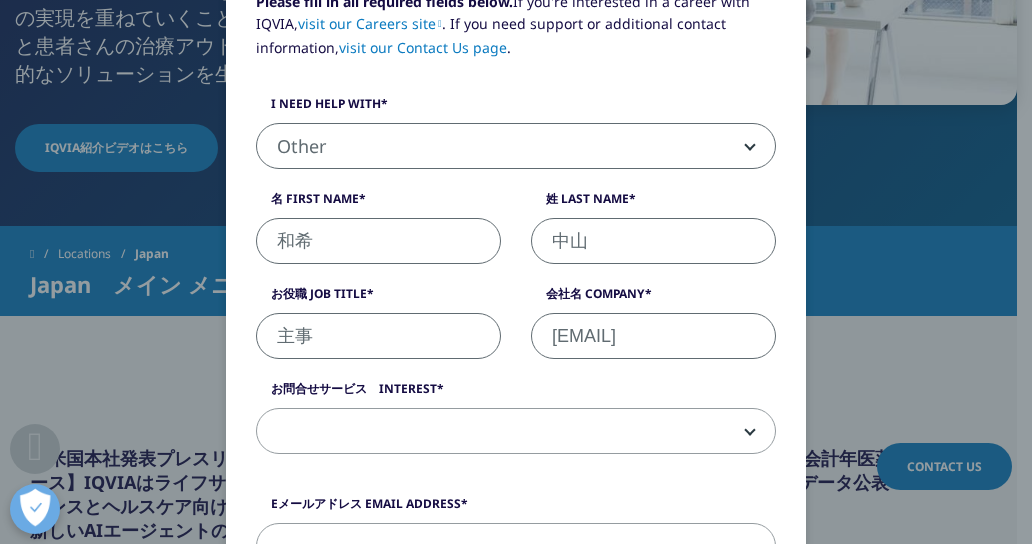 click on "Other" at bounding box center [516, 147] 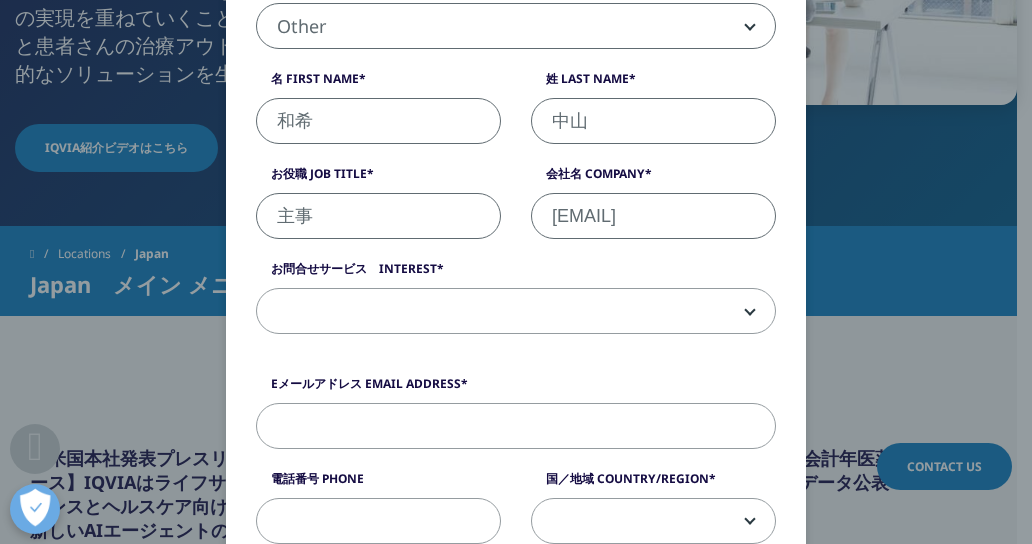 scroll, scrollTop: 0, scrollLeft: 0, axis: both 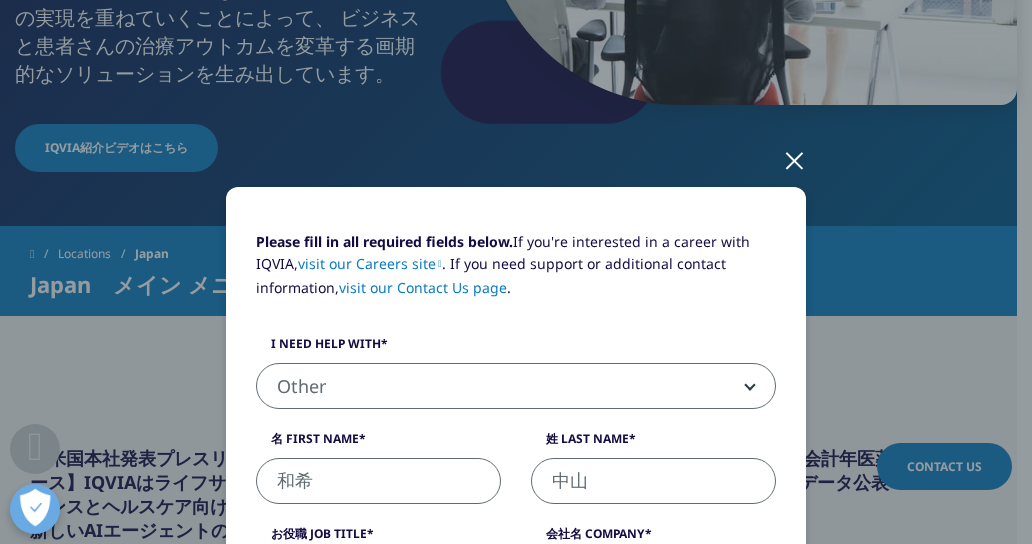 click at bounding box center [794, 159] 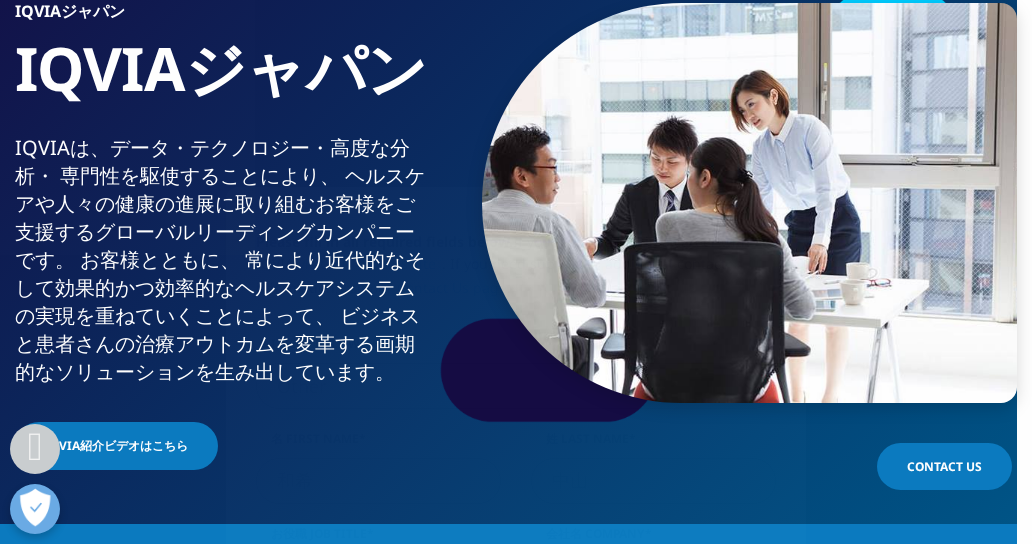 scroll, scrollTop: 0, scrollLeft: 0, axis: both 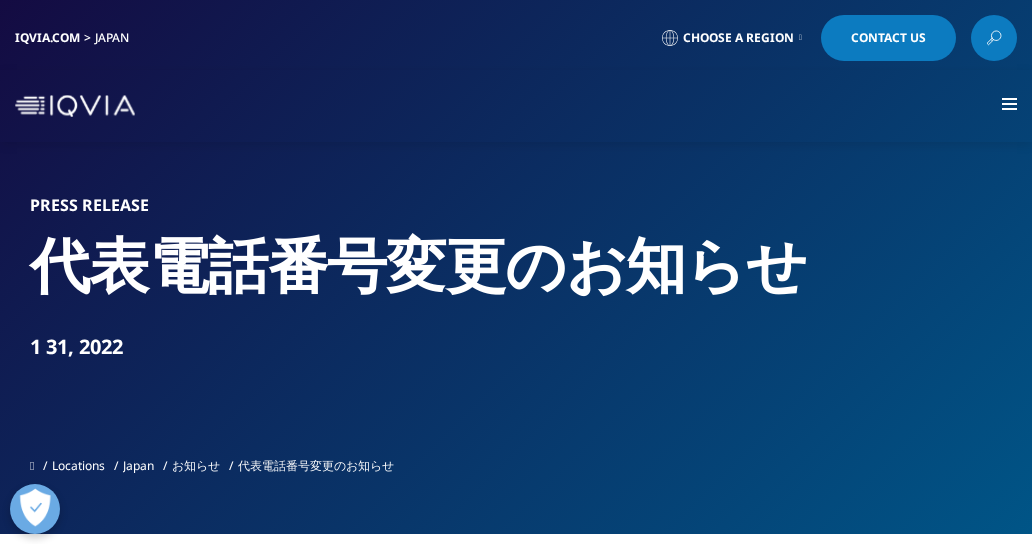 click at bounding box center (75, 106) 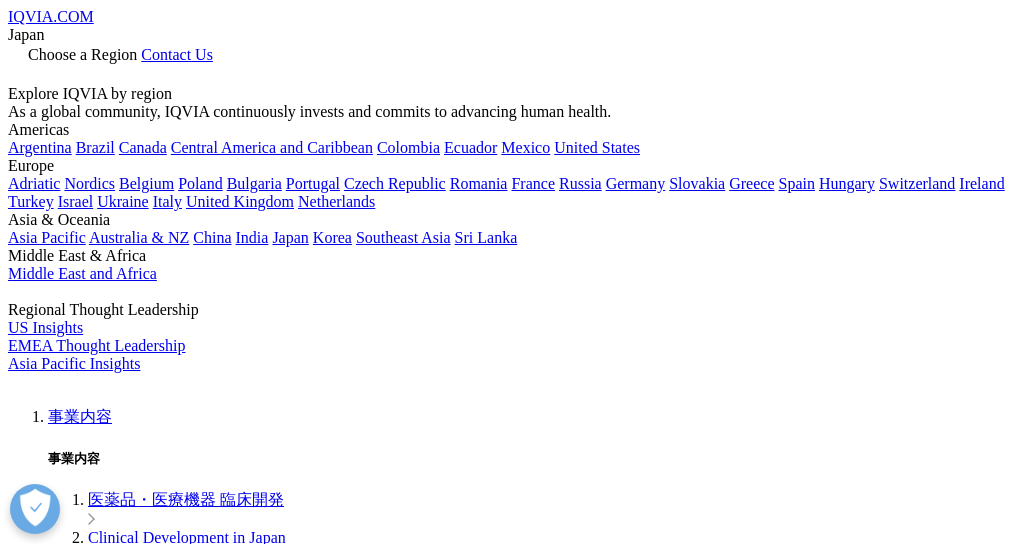 scroll, scrollTop: 0, scrollLeft: 0, axis: both 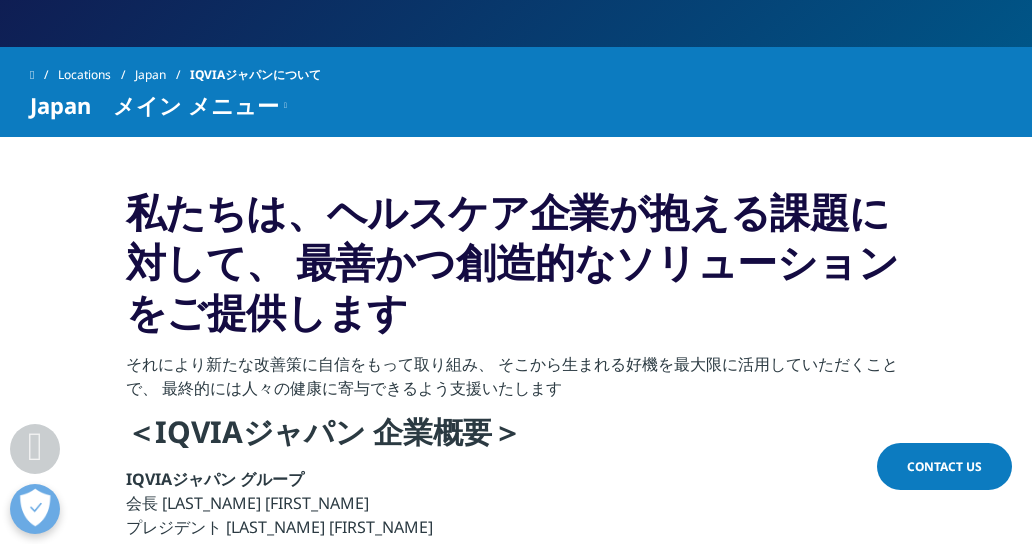 click on "Contact Us" at bounding box center (944, 466) 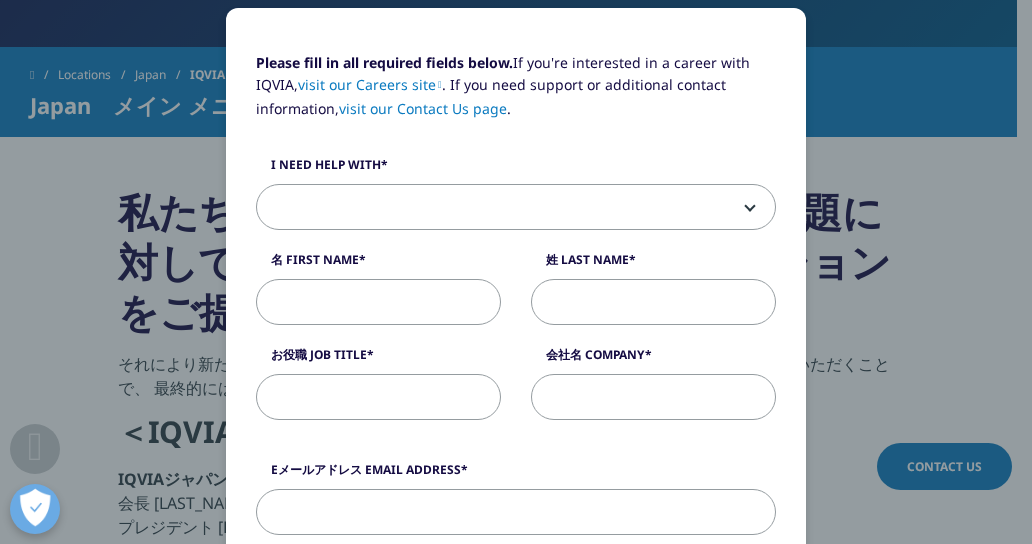 scroll, scrollTop: 240, scrollLeft: 0, axis: vertical 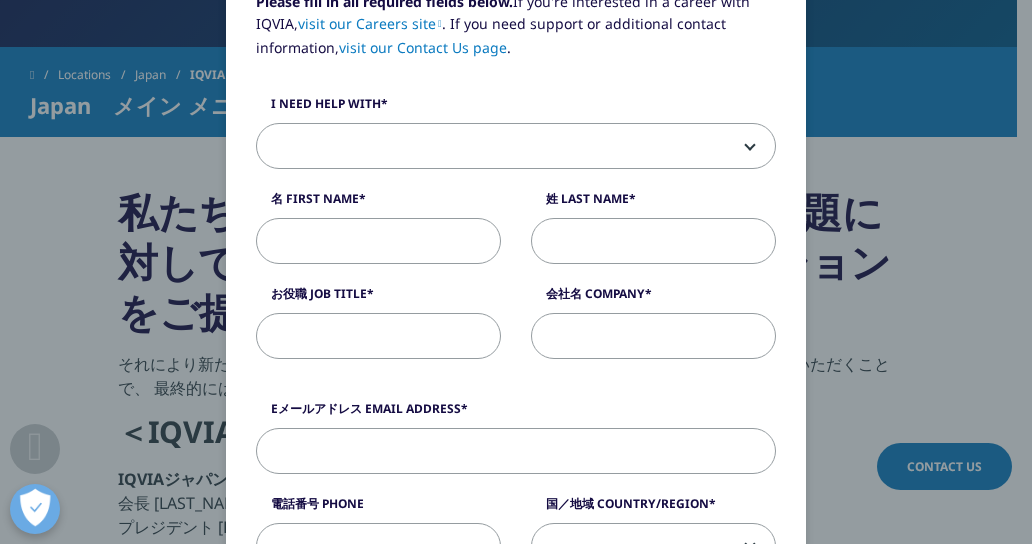 click at bounding box center (516, 147) 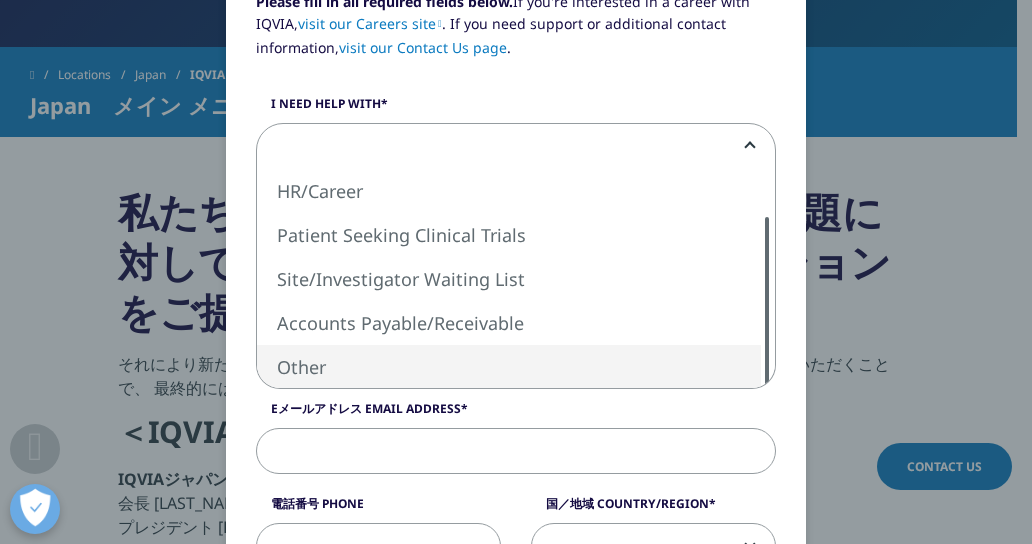 select on "Other" 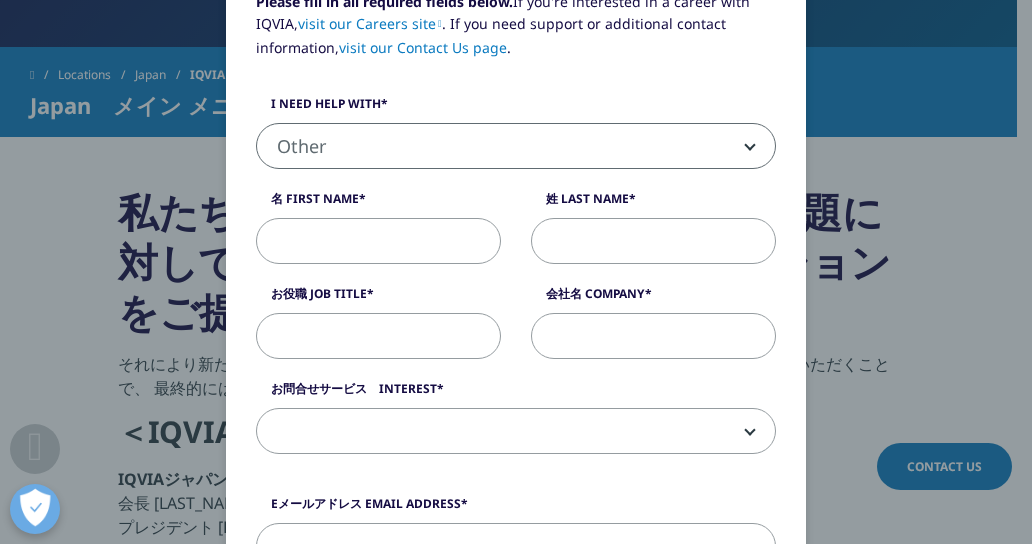 click on "名 First Name" at bounding box center (378, 241) 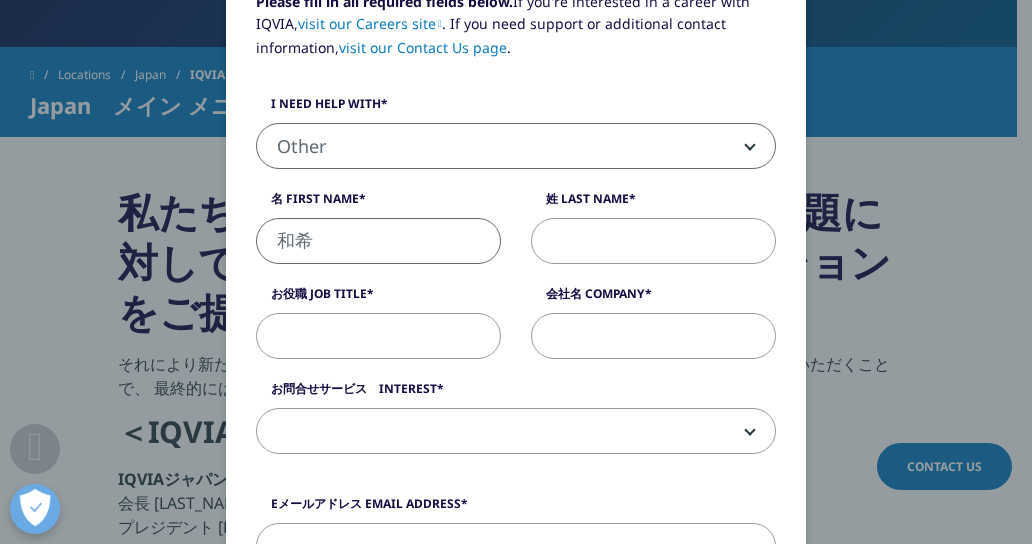 type on "和希" 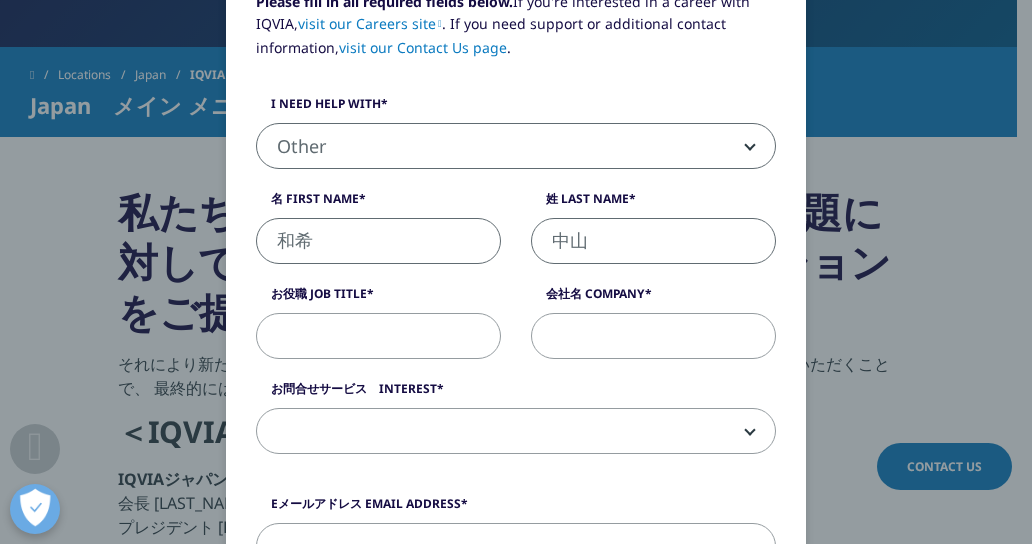 type on "中山" 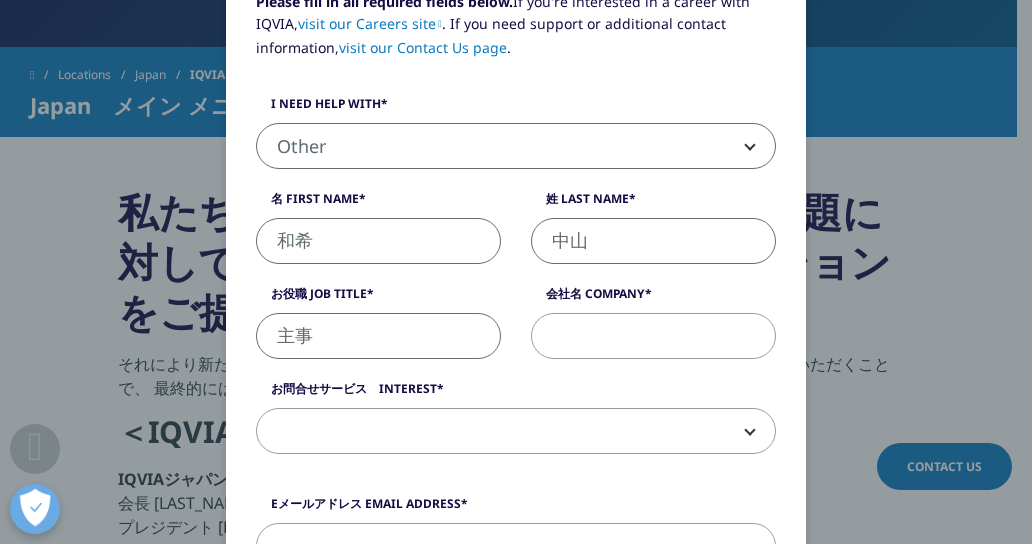 type on "主事" 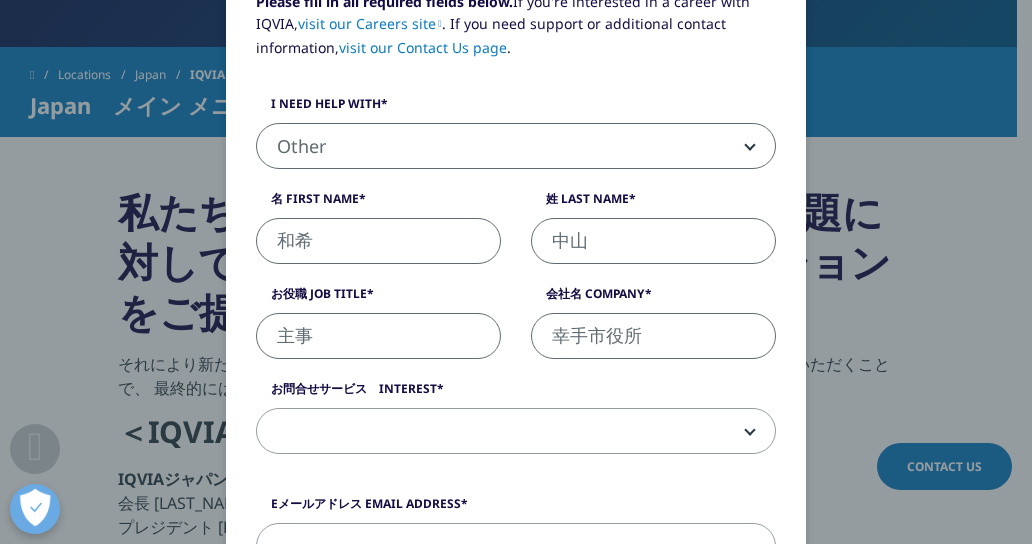 type on "幸手市役所" 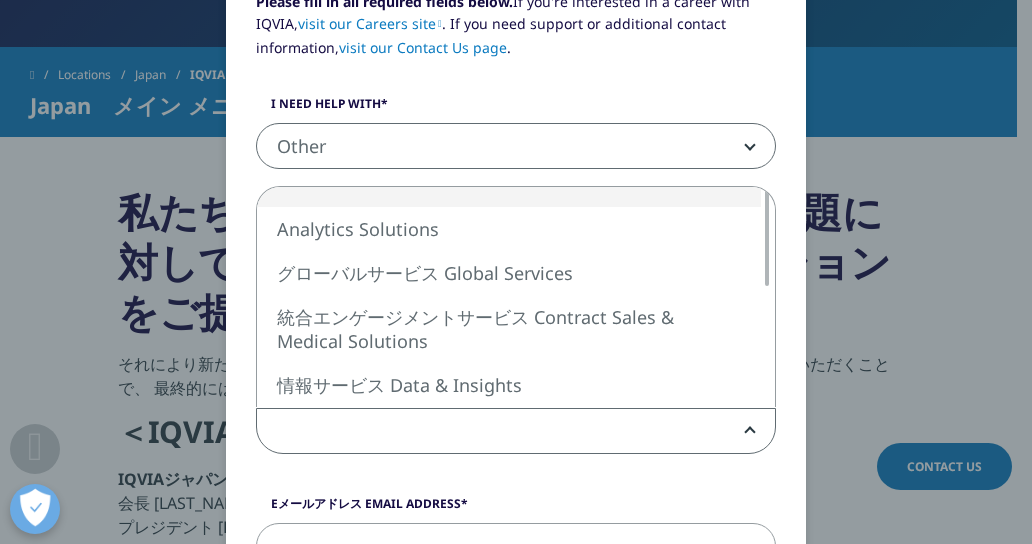 click at bounding box center (516, 432) 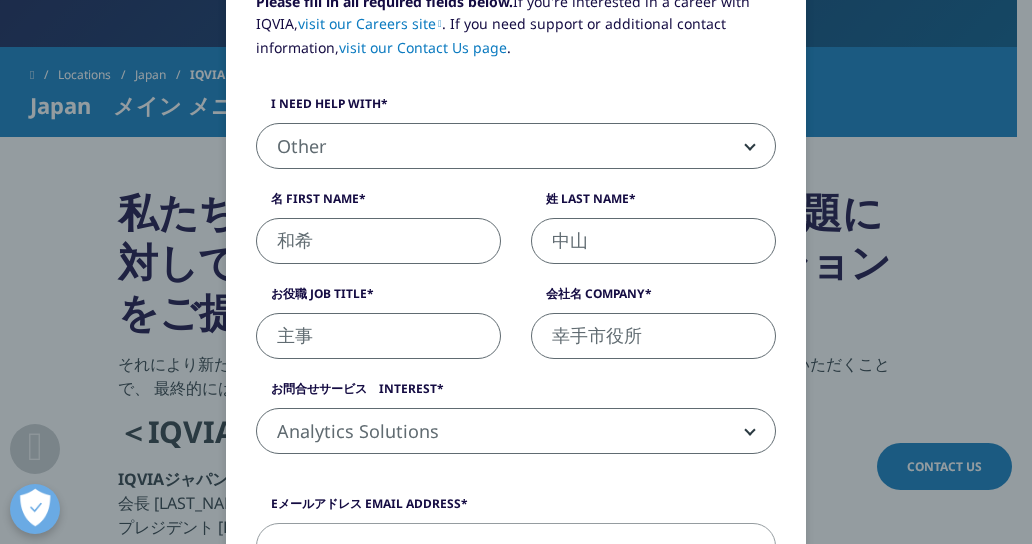 click on "Please fill in all required fields below.  If you're interested in a career with IQVIA,  visit our Careers site . If you need support or additional contact information,  visit our Contact Us page .
I need help with
Sales
HR/Career
Patient Seeking Clinical Trials
Site/Investigator Waiting List
Accounts Payable/Receivable
Other
Other
名 First Name
和希
姓 Last Name
中山
お役職 Job Title
主事
会社名 Company
幸手市役所
お問合せサービス　Interest
Analytics Solutions
グローバルサービス Global Services
統合エンゲージメントサービス Contract Sales & Medical Solutions
情報サービス Data & Insights
リアルワールド・インサイト Real World Solutions
研究開発ソリューション Research and Development Solutions" at bounding box center [516, 233] 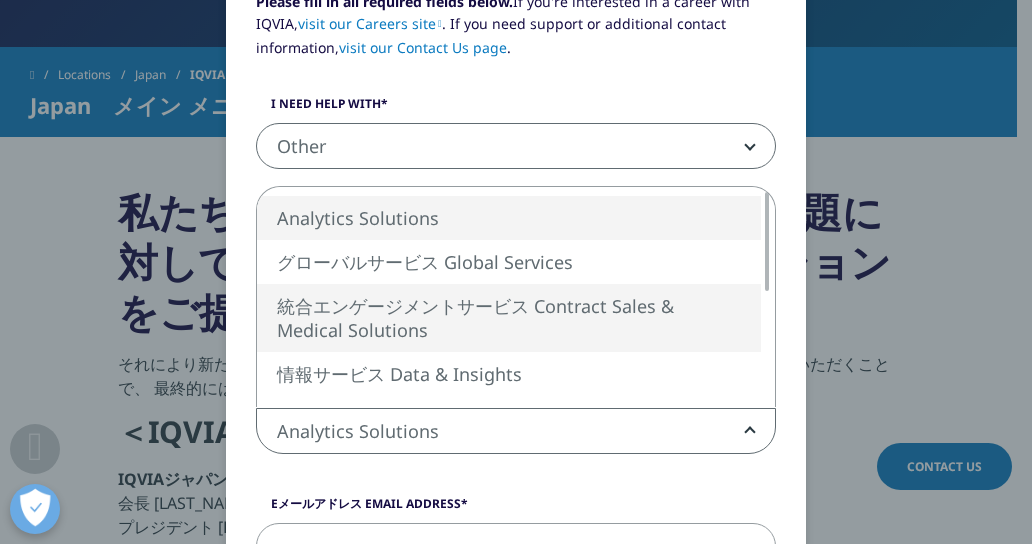 select on "Contract Sales and Medical Solutions" 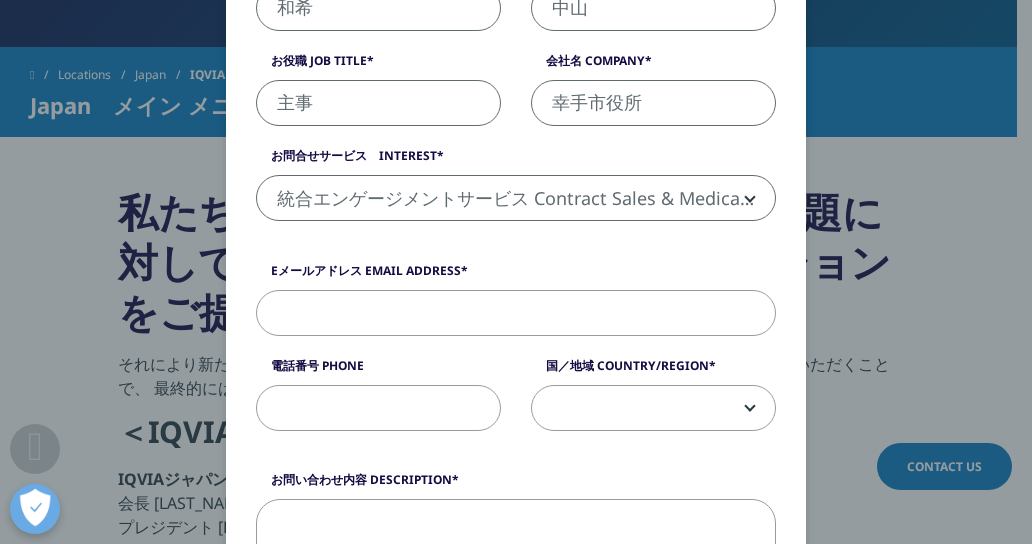 scroll, scrollTop: 480, scrollLeft: 0, axis: vertical 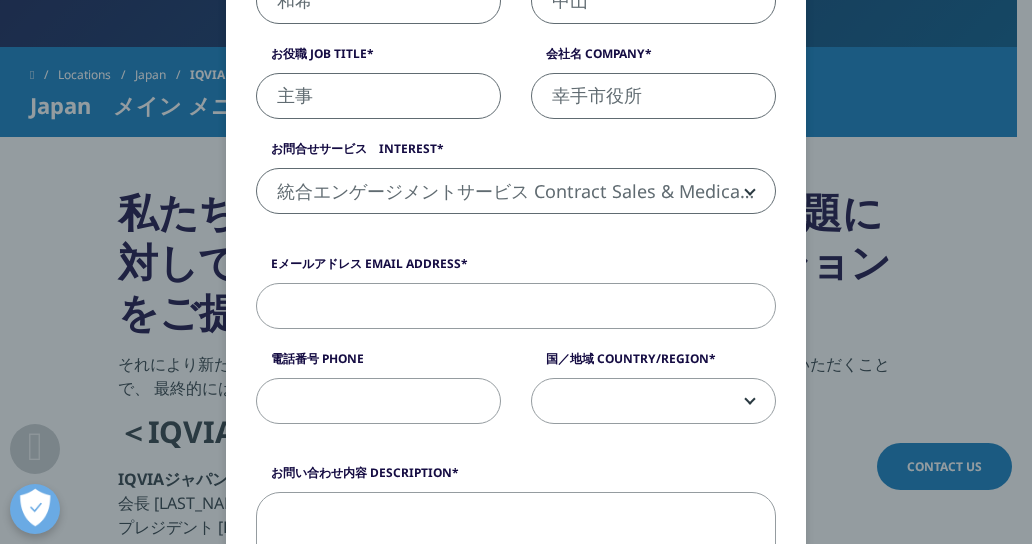 click on "Please fill in all required fields below.  If you're interested in a career with IQVIA,  visit our Careers site . If you need support or additional contact information,  visit our Contact Us page .
I need help with
Sales
HR/Career
Patient Seeking Clinical Trials
Site/Investigator Waiting List
Accounts Payable/Receivable
Other
Other
名 First Name
和希
姓 Last Name
中山
お役職 Job Title
主事
会社名 Company
幸手市役所
お問合せサービス　Interest
Analytics Solutions
グローバルサービス Global Services
統合エンゲージメントサービス Contract Sales & Medical Solutions
情報サービス Data & Insights
リアルワールド・インサイト Real World Solutions
研究開発ソリューション Research and Development Solutions" at bounding box center [516, 523] 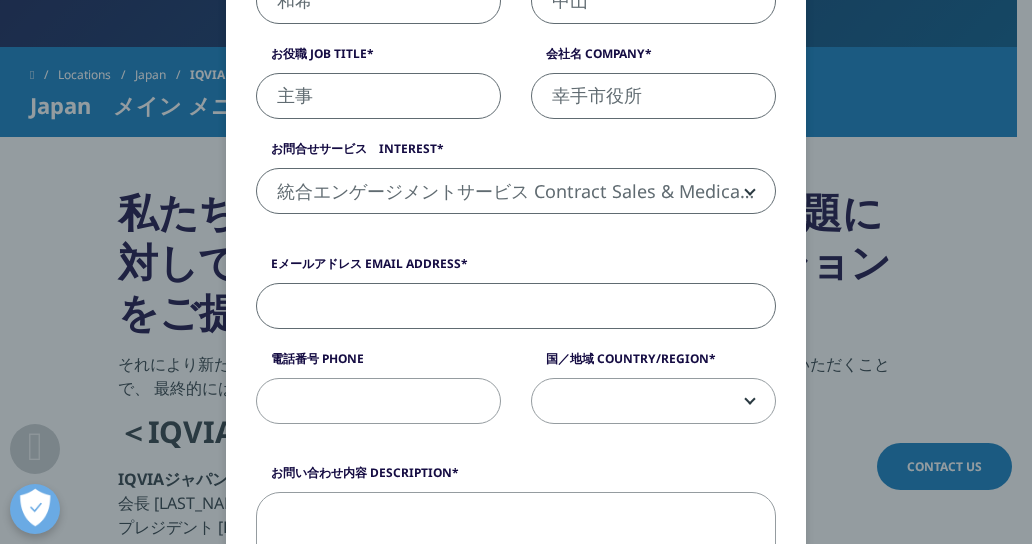 paste on "toshikeikaku@city.satte.lg.jp" 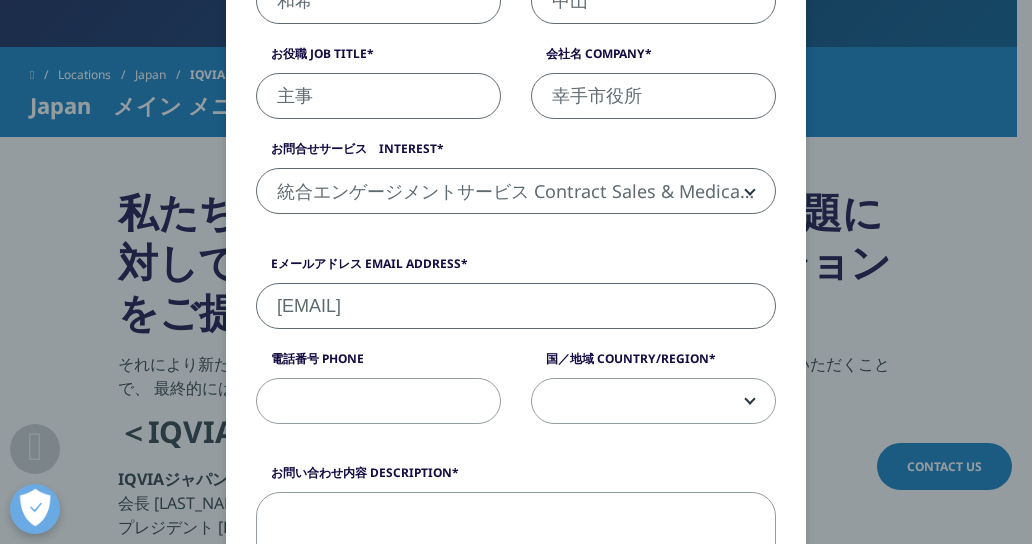 click on "toshikeikaku@city.satte.lg.jp" at bounding box center [516, 306] 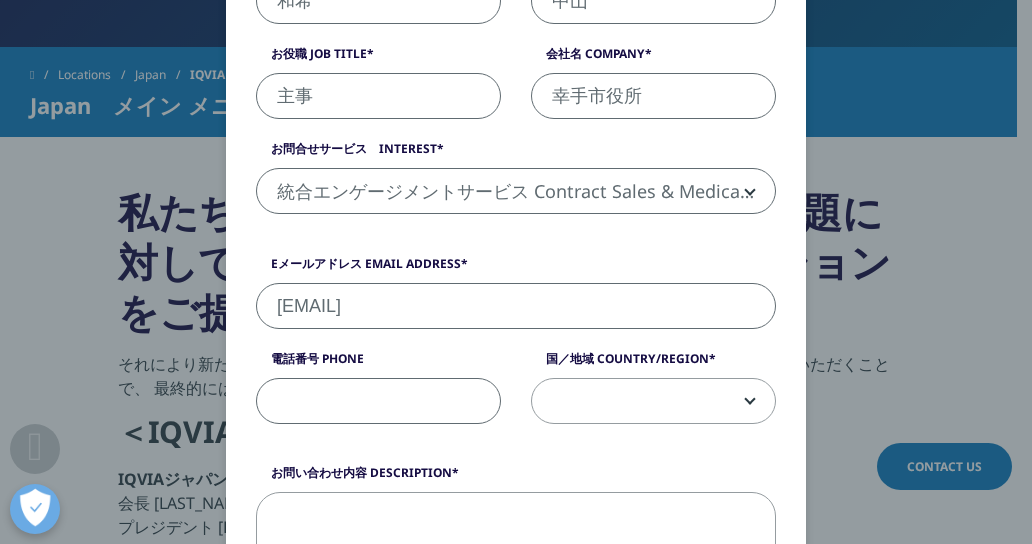 paste on "0480431111" 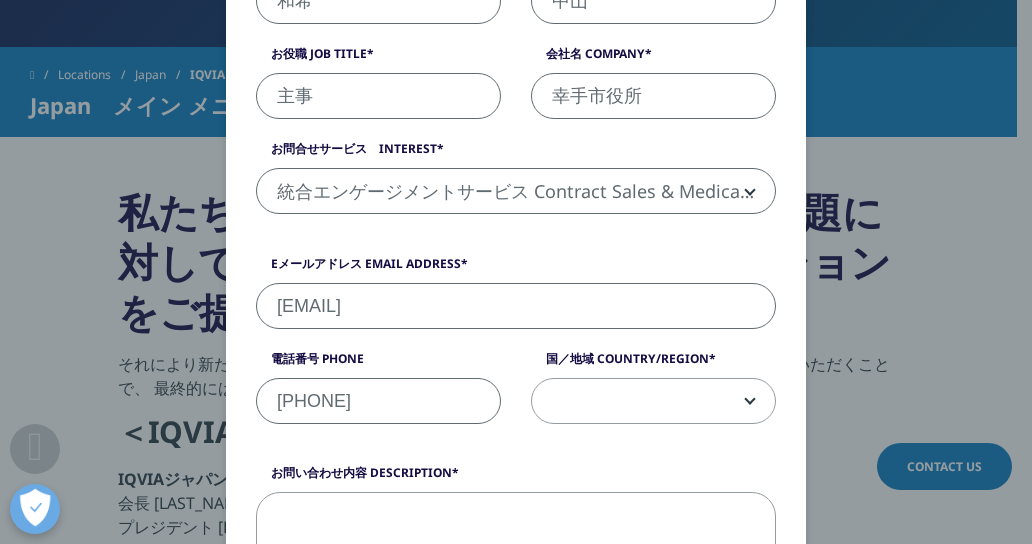 type on "0480431111" 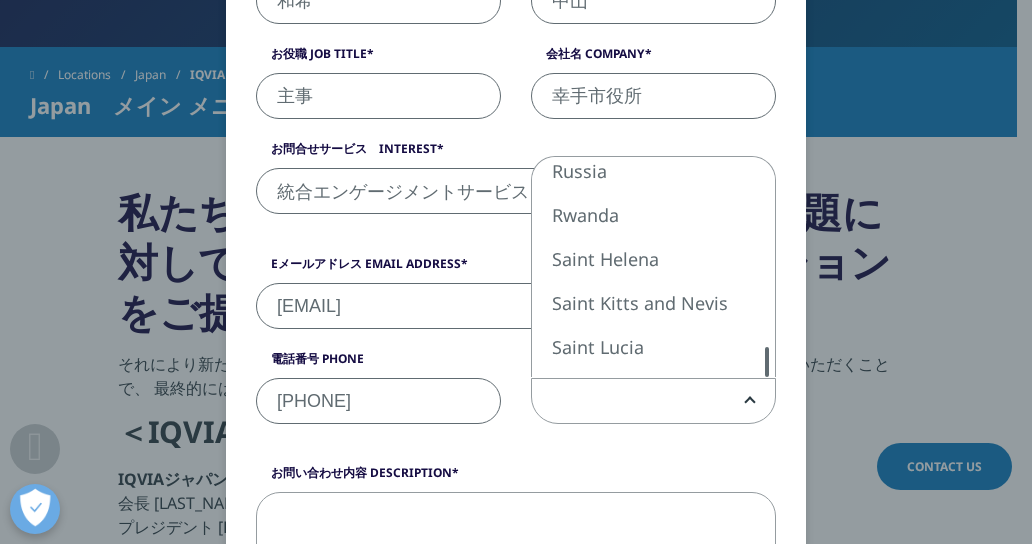 click on "Please fill in all required fields below.  If you're interested in a career with IQVIA,  visit our Careers site . If you need support or additional contact information,  visit our Contact Us page .
I need help with
Sales
HR/Career
Patient Seeking Clinical Trials
Site/Investigator Waiting List
Accounts Payable/Receivable
Other
Other
名 First Name
和希
姓 Last Name
中山
お役職 Job Title
主事
会社名 Company
幸手市役所
お問合せサービス　Interest
Analytics Solutions
グローバルサービス Global Services
統合エンゲージメントサービス Contract Sales & Medical Solutions
情報サービス Data & Insights
リアルワールド・インサイト Real World Solutions
研究開発ソリューション Research and Development Solutions" at bounding box center (516, 523) 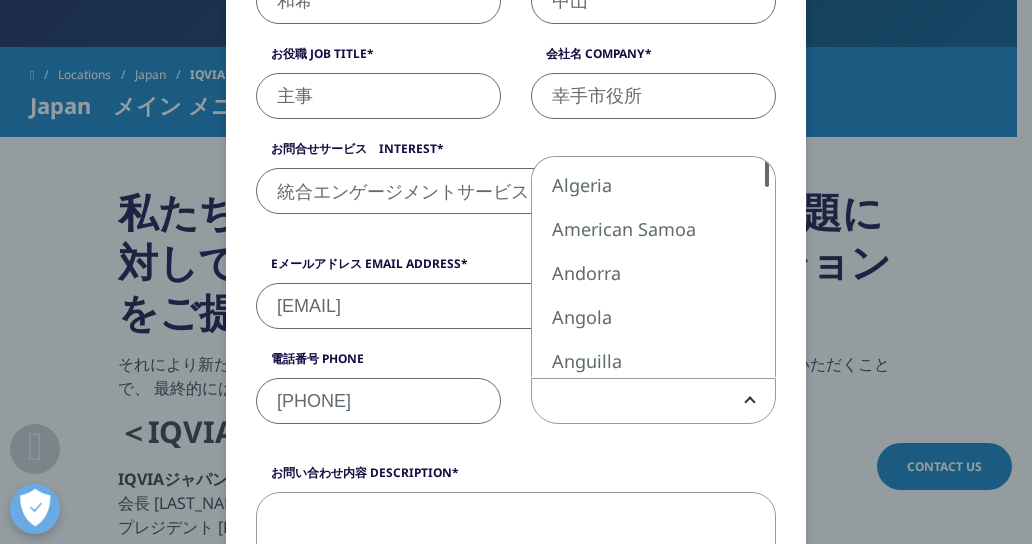 click on "Please fill in all required fields below.  If you're interested in a career with IQVIA,  visit our Careers site . If you need support or additional contact information,  visit our Contact Us page .
I need help with
Sales
HR/Career
Patient Seeking Clinical Trials
Site/Investigator Waiting List
Accounts Payable/Receivable
Other
Other
名 First Name
和希
姓 Last Name
中山
お役職 Job Title
主事
会社名 Company
幸手市役所
お問合せサービス　Interest
Analytics Solutions
グローバルサービス Global Services
統合エンゲージメントサービス Contract Sales & Medical Solutions
情報サービス Data & Insights
リアルワールド・インサイト Real World Solutions
研究開発ソリューション Research and Development Solutions" at bounding box center (516, 523) 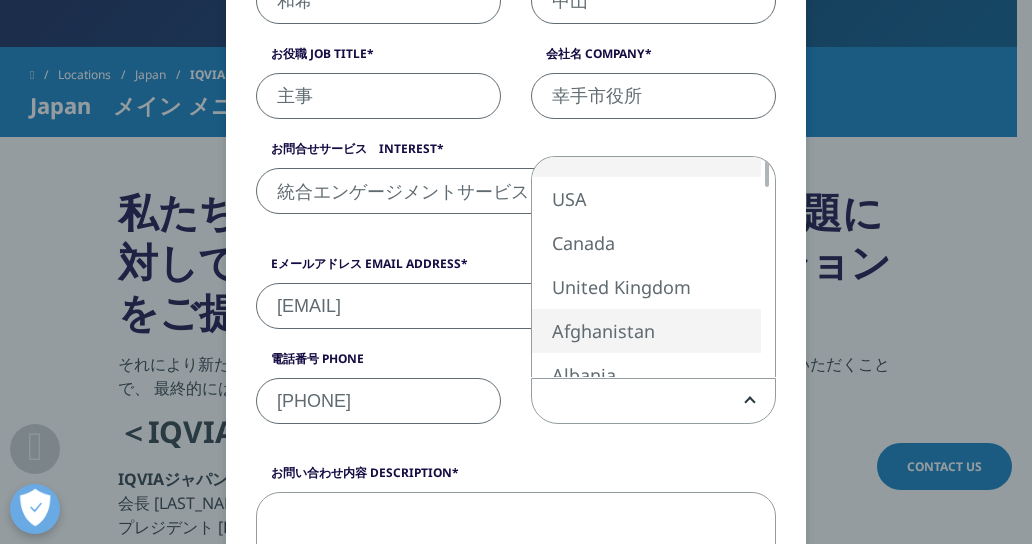 scroll, scrollTop: 480, scrollLeft: 0, axis: vertical 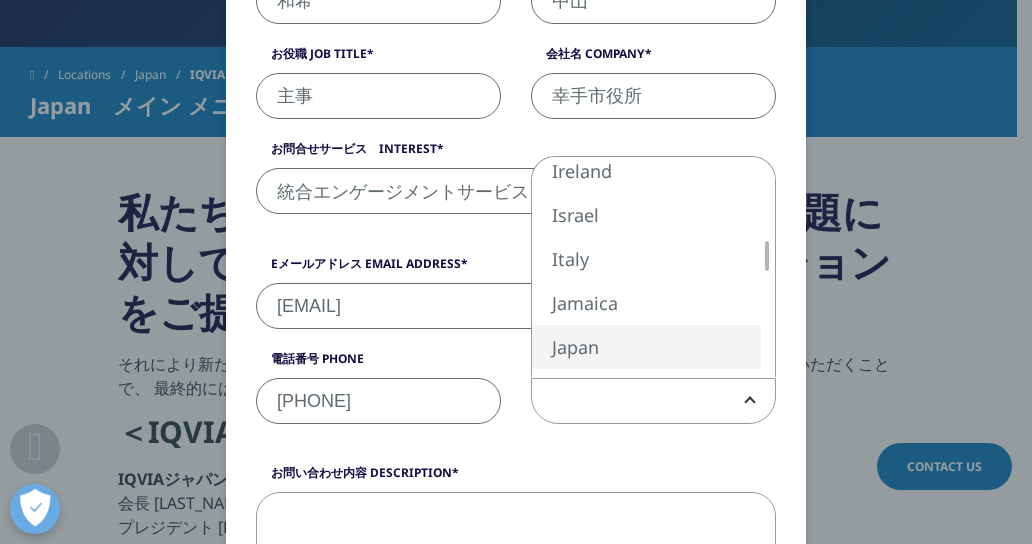 select on "Japan" 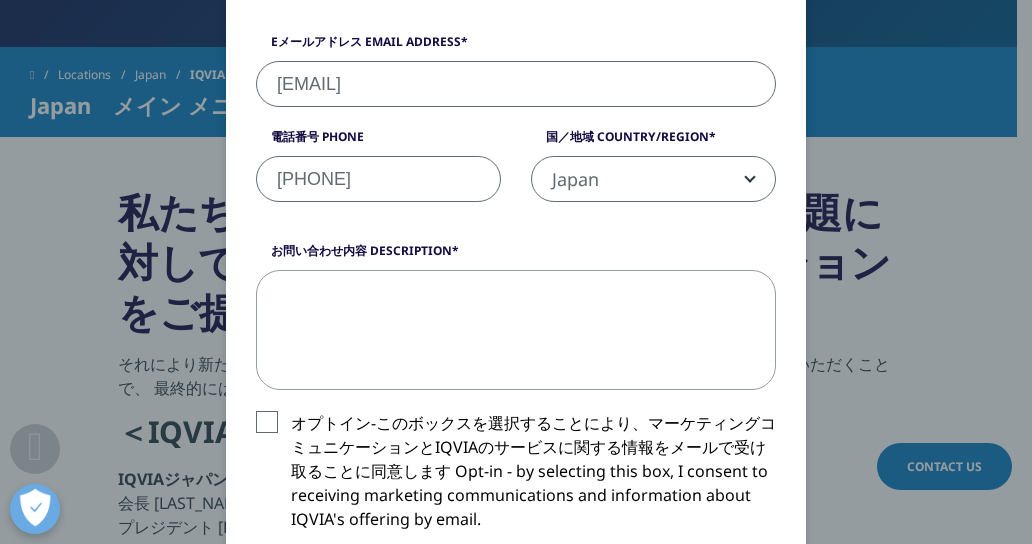 scroll, scrollTop: 720, scrollLeft: 0, axis: vertical 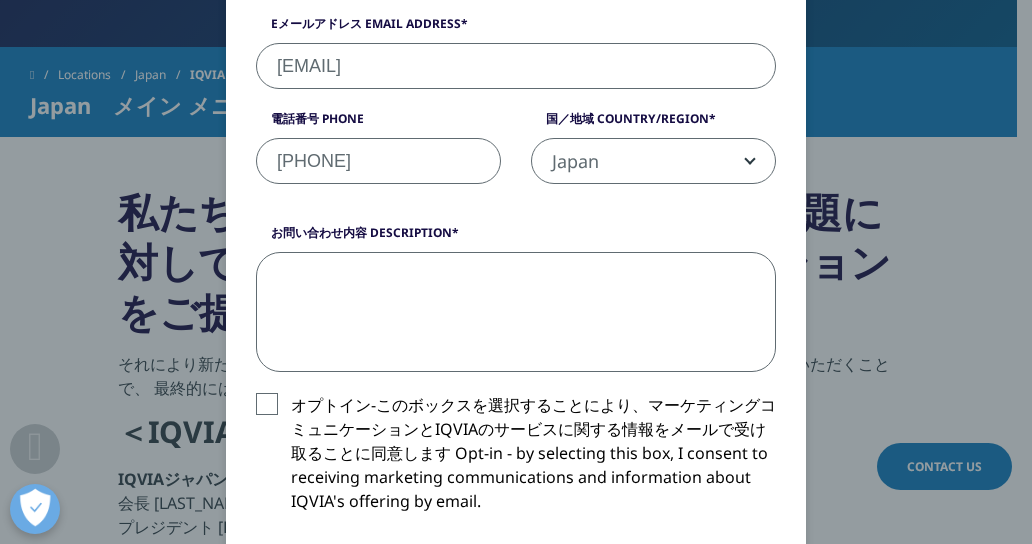 click on "お問い合わせ内容 Description" at bounding box center (516, 312) 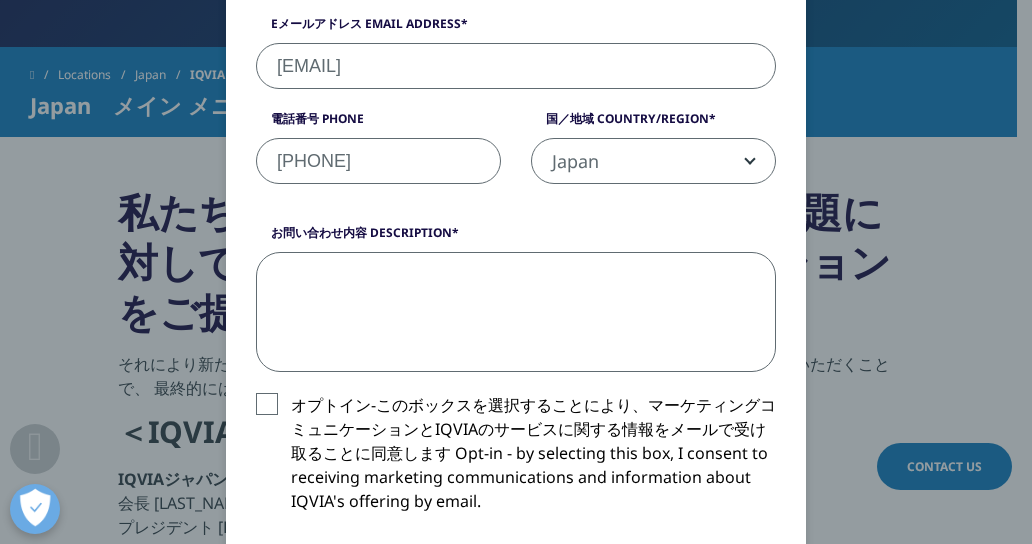 paste on "お世話になっております。
埼玉県幸手市役所都市計画課の中山と申します。
突然のご連絡、大変失礼いたします。
現在、埼玉県幸手市では、圏央道幸手ＩＣ周辺の土地利用が大きく変わるプロジェクトや、市内各所において農業振興に資するプロジェクトが進行中となっています。
こうした中で、市内全域を対象に様々な企業の方へ誘致活動を行っているところでございます。
今回は、貴社の立地に関する具体的な条件や出店意向等お伺いするため、アンケート調査にご協力いただきたく、ご連絡させていただきました。また、今回、アンケート調査実施だけにとどまらず、お互いが抱えている課題解決に向けた積極的な情報交換も行えればと考えております。
つきましては、アンケート調査票等をお送りさせていただければと思いますので、メールアドレスを教えていただけると幸いです。
それでは、よろしくお願いいたします。
〇これまでは書簡でお送りしておりましたが、今後できる限りご負担をかけないよう、今回はこのような形でご連絡させていただきました。
お忙しいところ恐縮ですが、ご協力いただけると幸いです。
幸手市　建設経済部　都市計画課　計画担当・土地利用推進担当
E-mail：toshikeikaku@city.satte.lg.jp
TEL：0480-43-1111（564・566）
〒340-0192　埼玉県幸手市東4-6-8
..." 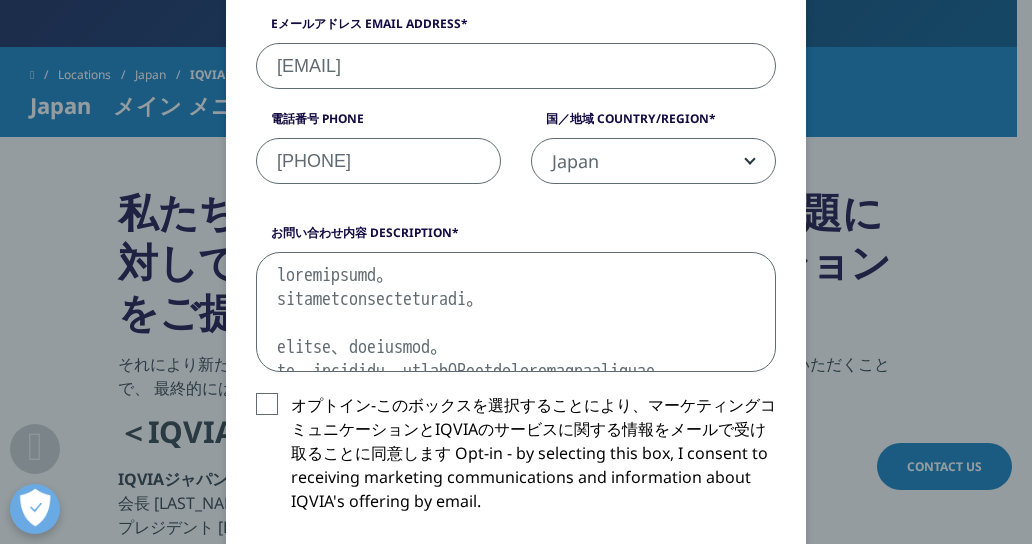 scroll, scrollTop: 686, scrollLeft: 0, axis: vertical 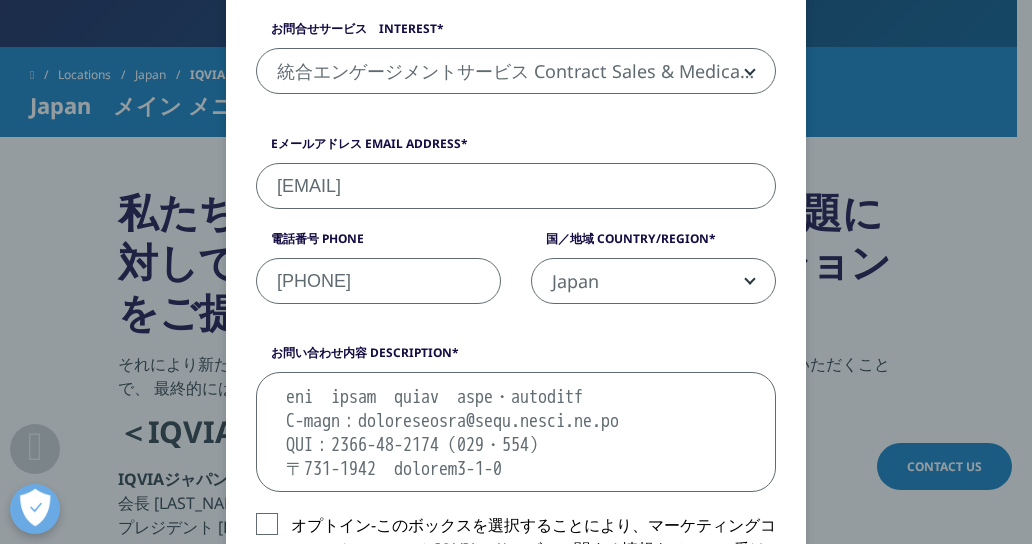 drag, startPoint x: 619, startPoint y: 411, endPoint x: 252, endPoint y: 404, distance: 367.06674 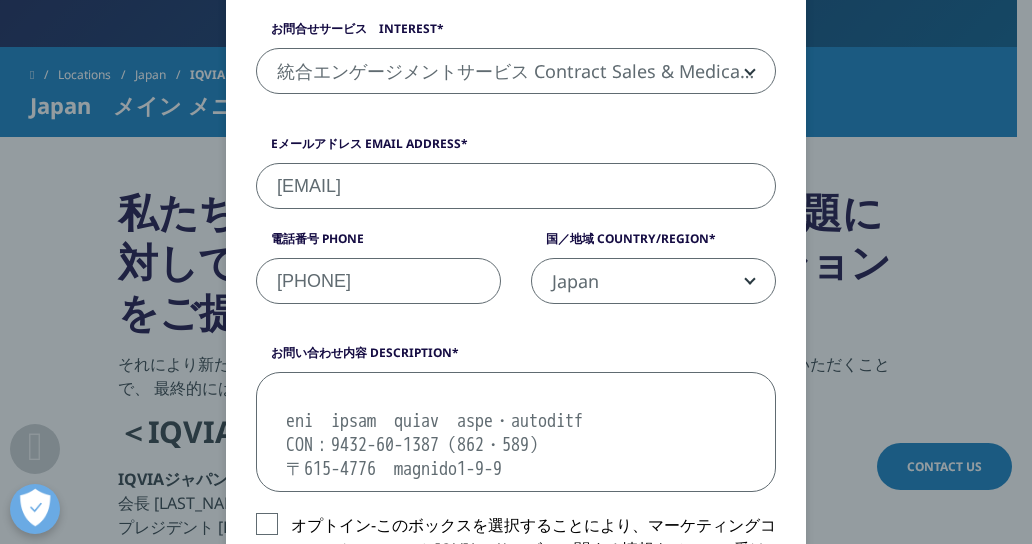 scroll, scrollTop: 670, scrollLeft: 0, axis: vertical 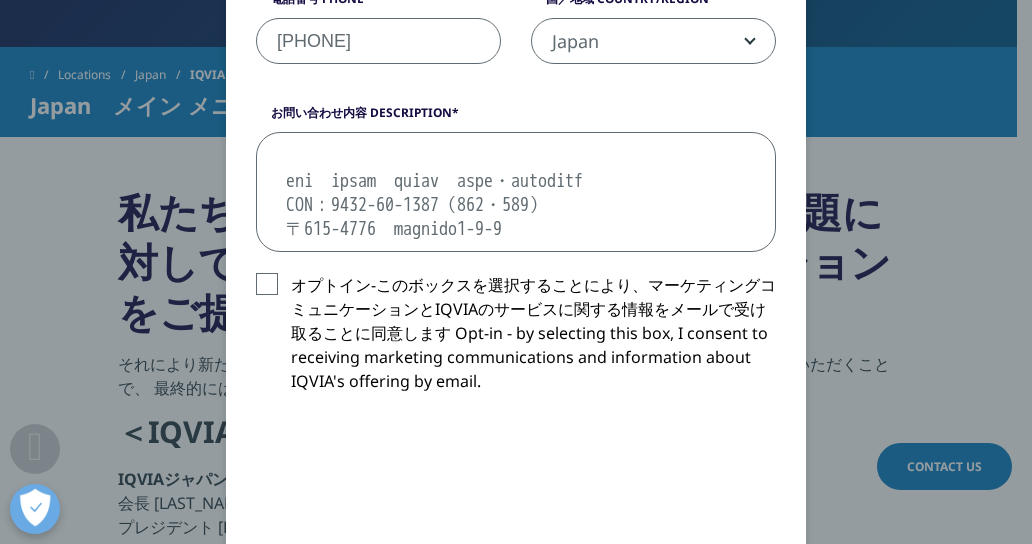type on "お世話になっております。
埼玉県幸手市役所都市計画課の中山と申します。
突然のご連絡、大変失礼いたします。
現在、埼玉県幸手市では、圏央道幸手ＩＣ周辺の土地利用が大きく変わるプロジェクトや、市内各所において農業振興に資するプロジェクトが進行中となっています。
こうした中で、市内全域を対象に様々な企業の方へ誘致活動を行っているところでございます。
今回は、貴社の立地に関する具体的な条件や出店意向等お伺いするため、アンケート調査にご協力いただきたく、ご連絡させていただきました。また、今回、アンケート調査実施だけにとどまらず、お互いが抱えている課題解決に向けた積極的な情報交換も行えればと考えております。
つきましては、アンケート調査票等をお送りさせていただければと思いますので、メールアドレスを教えていただけると幸いです。
それでは、よろしくお願いいたします。
〇これまでは書簡でお送りしておりましたが、今後できる限りご負担をかけないよう、今回はこのような形でご連絡させていただきました。
お忙しいところ恐縮ですが、ご協力いただけると幸いです。
幸手市　建設経済部　都市計画課　計画担当・土地利用推進担当
TEL：0480-43-1111（564・566）
〒340-0192　埼玉県幸手市東4-6-8
..." 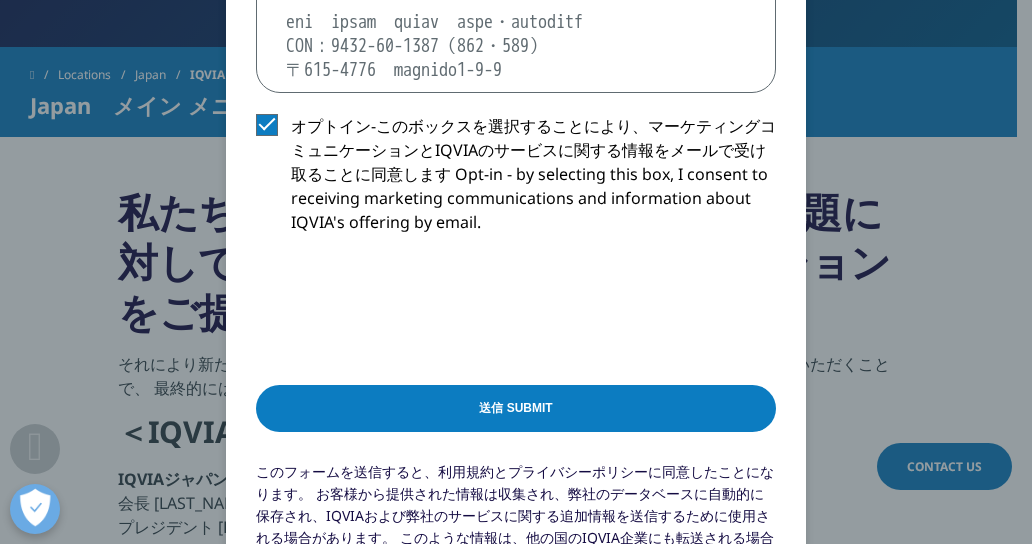 scroll, scrollTop: 960, scrollLeft: 0, axis: vertical 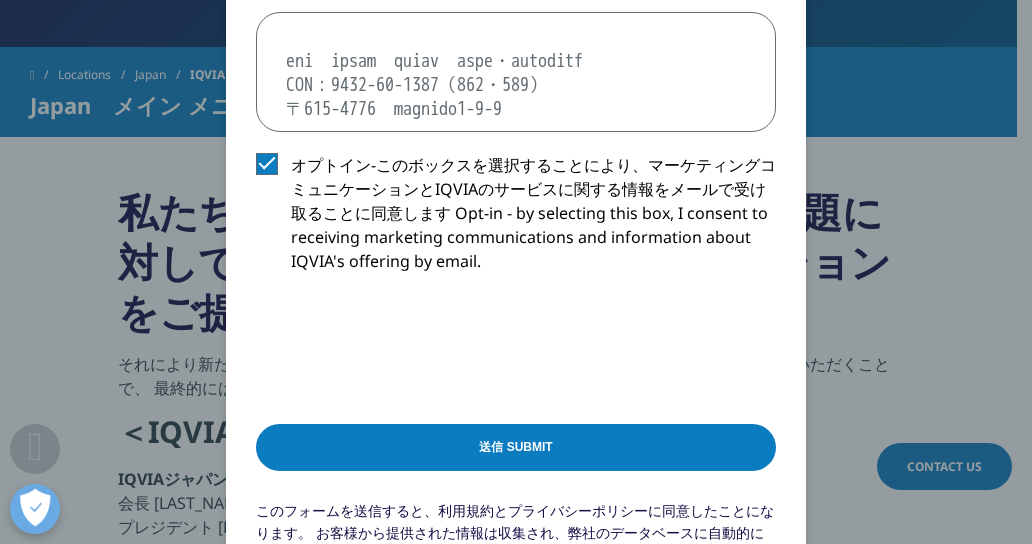 click on "オプトイン-このボックスを選択することにより、マーケティングコミュニケーションとIQVIAのサービスに関する情報をメールで受け取ることに同意します Opt-in - by selecting this box, I consent to receiving marketing communications and information about IQVIA's offering by email." at bounding box center [516, 218] 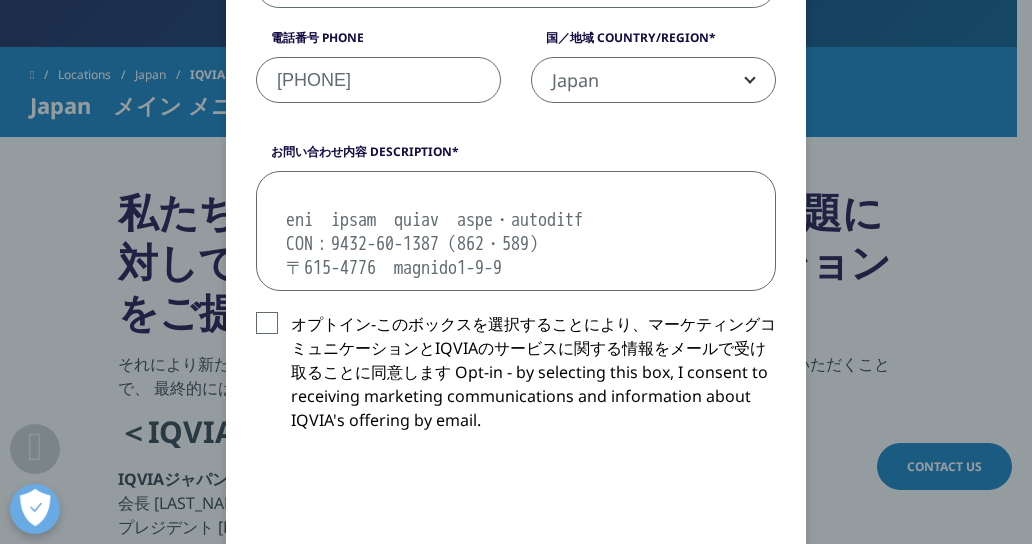 scroll, scrollTop: 840, scrollLeft: 0, axis: vertical 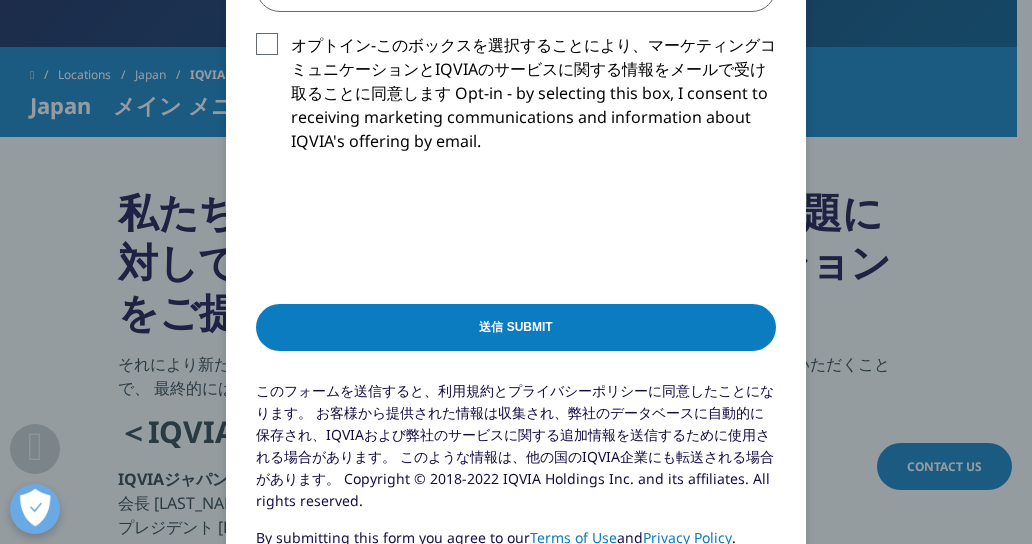 click on "送信 Submit" at bounding box center [516, 327] 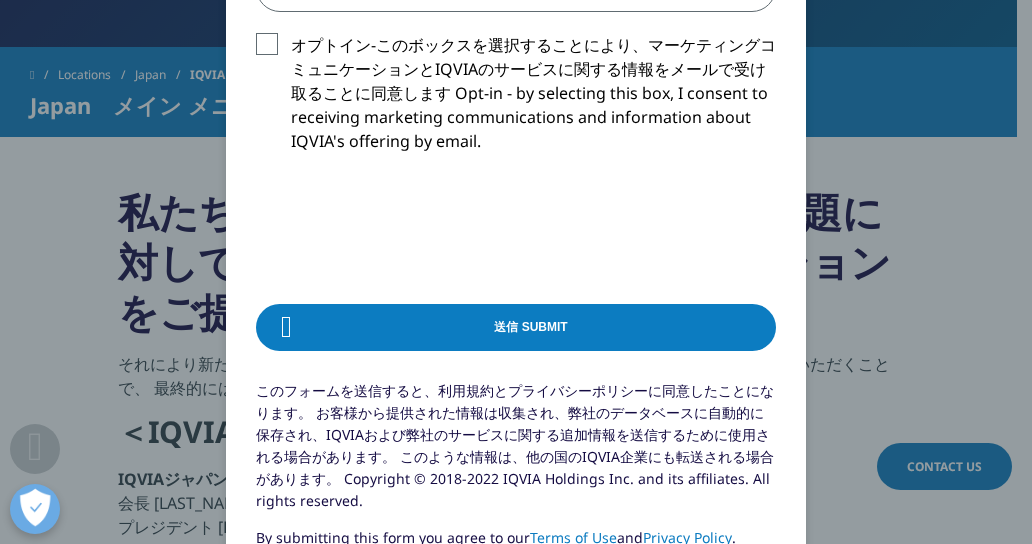 scroll, scrollTop: 0, scrollLeft: 0, axis: both 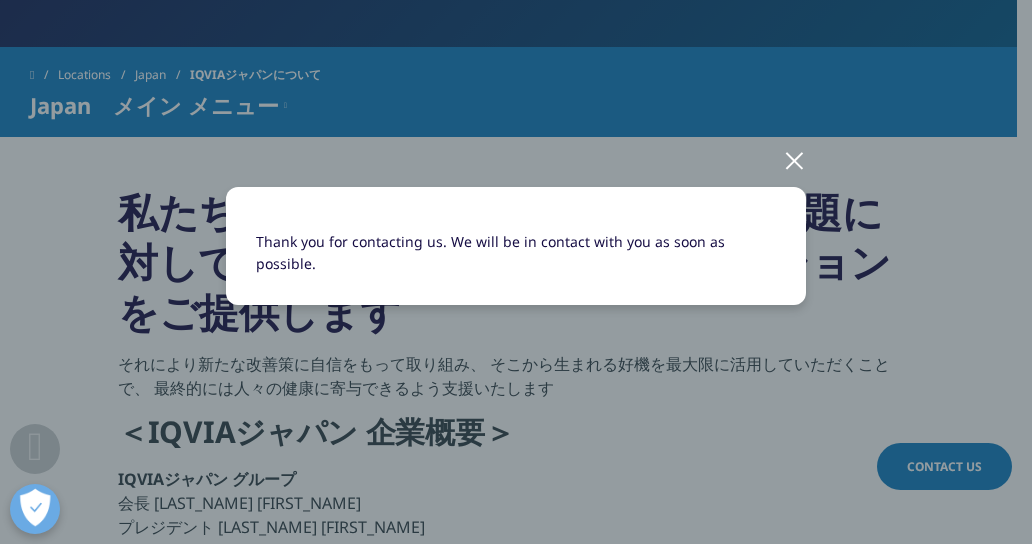 click at bounding box center [794, 159] 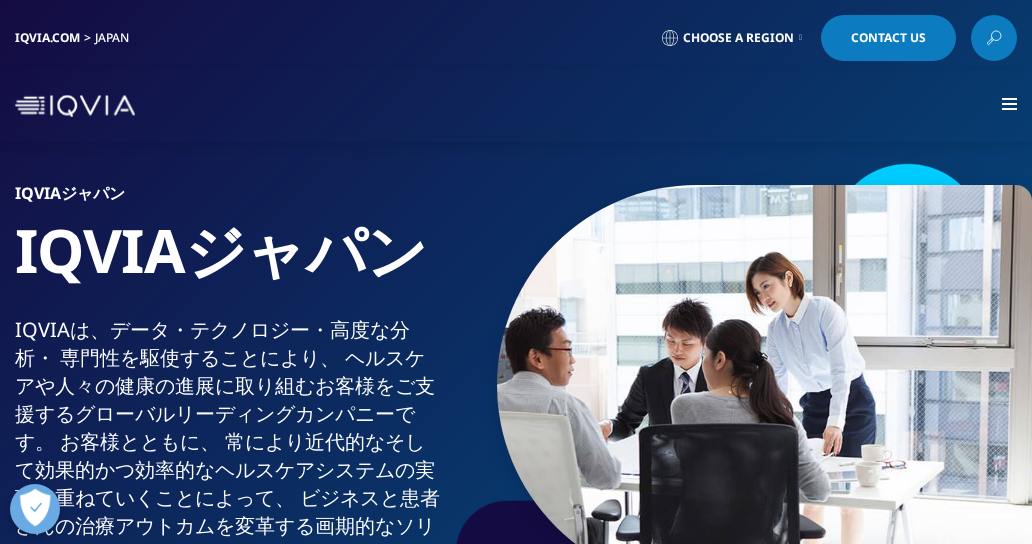 scroll, scrollTop: 0, scrollLeft: 0, axis: both 